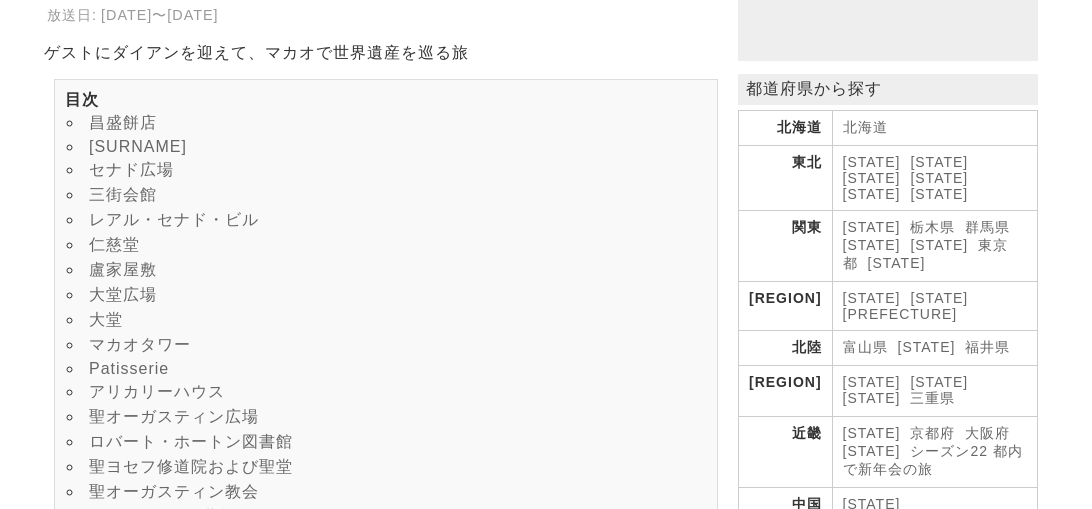 scroll, scrollTop: 300, scrollLeft: 0, axis: vertical 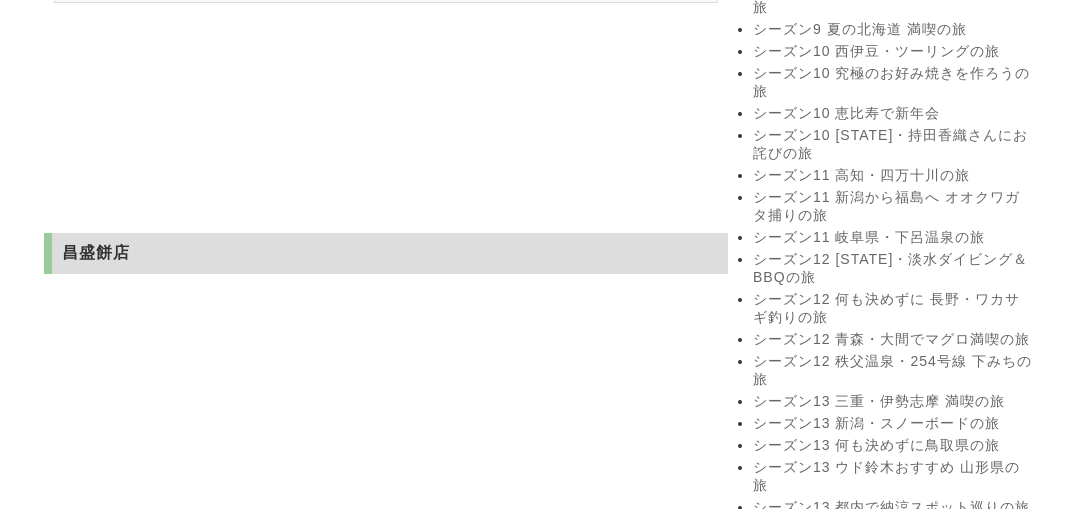 drag, startPoint x: 75, startPoint y: 140, endPoint x: 289, endPoint y: 136, distance: 214.03738 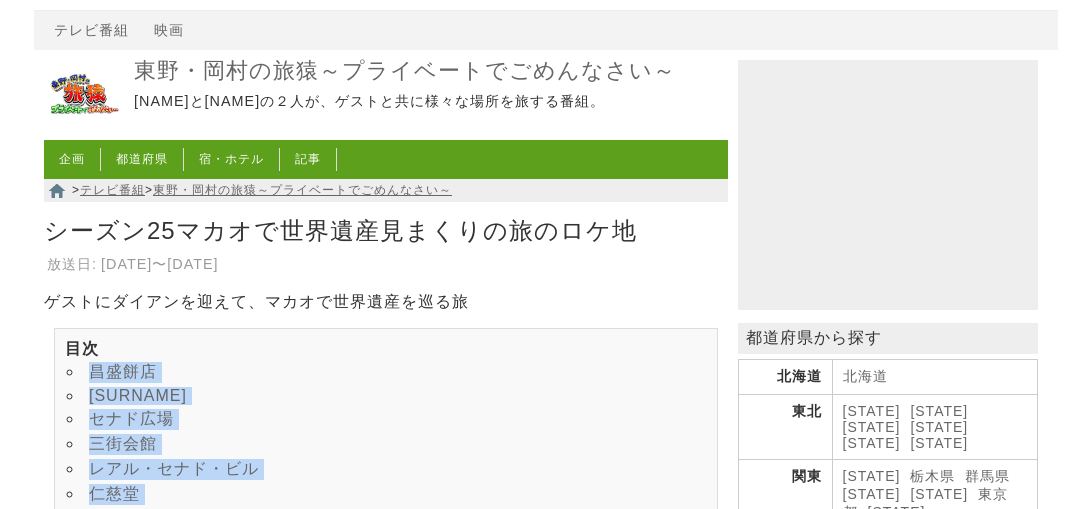 scroll, scrollTop: 46, scrollLeft: 0, axis: vertical 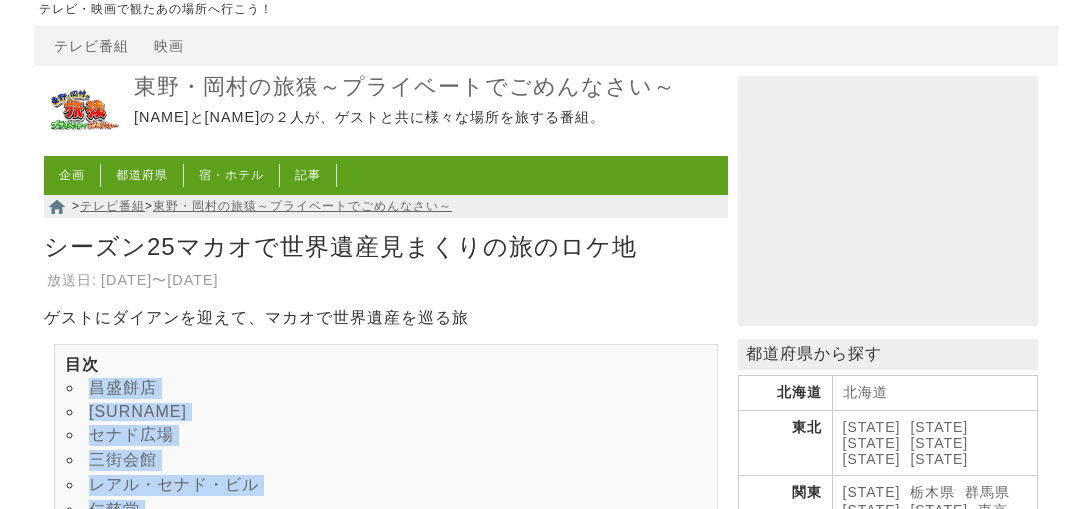 click on "昌盛餅店" at bounding box center (123, 387) 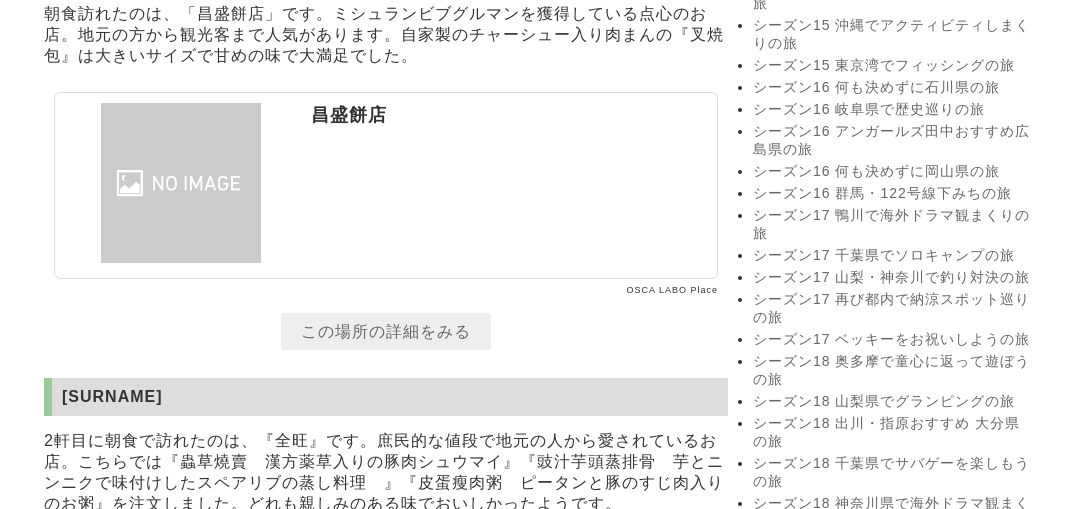 scroll, scrollTop: 2342, scrollLeft: 0, axis: vertical 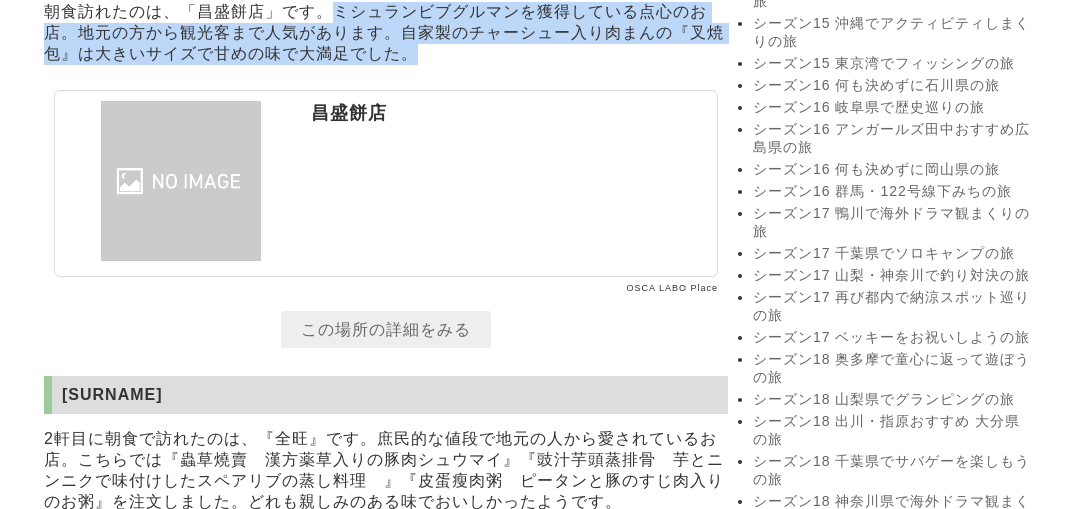 drag, startPoint x: 331, startPoint y: 183, endPoint x: 423, endPoint y: 229, distance: 102.85912 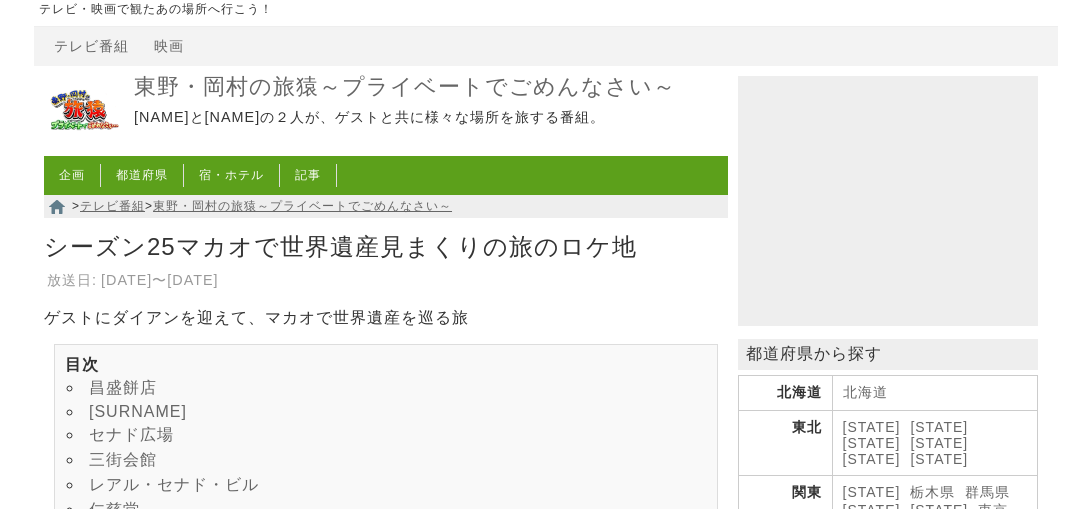 click on "[SURNAME]" at bounding box center (138, 411) 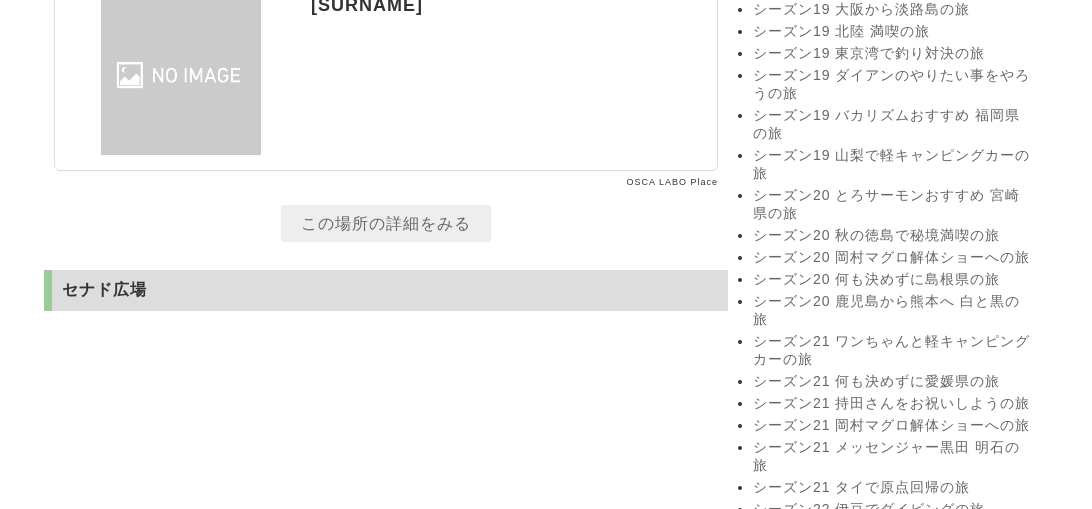 drag, startPoint x: 376, startPoint y: 69, endPoint x: 165, endPoint y: 140, distance: 222.62524 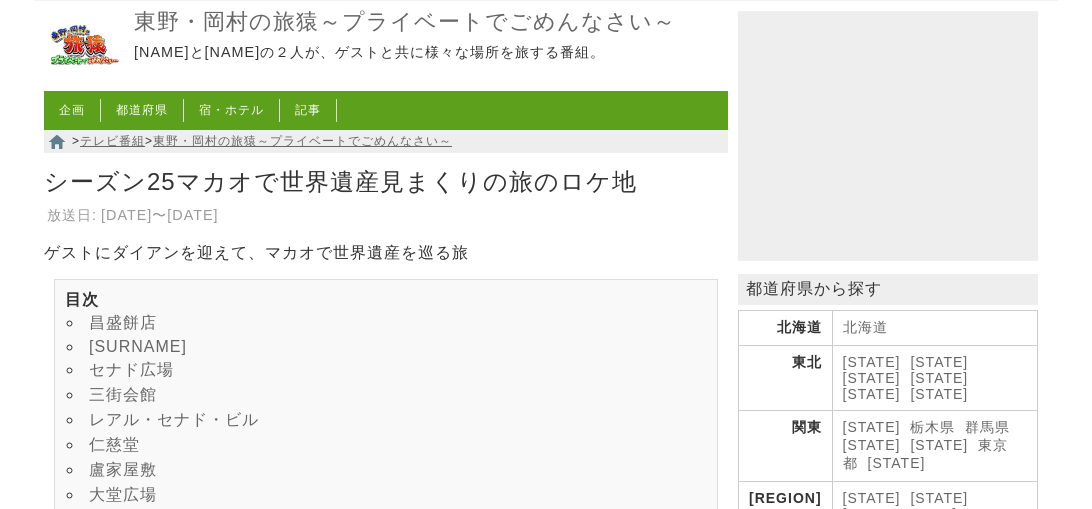 scroll, scrollTop: 146, scrollLeft: 0, axis: vertical 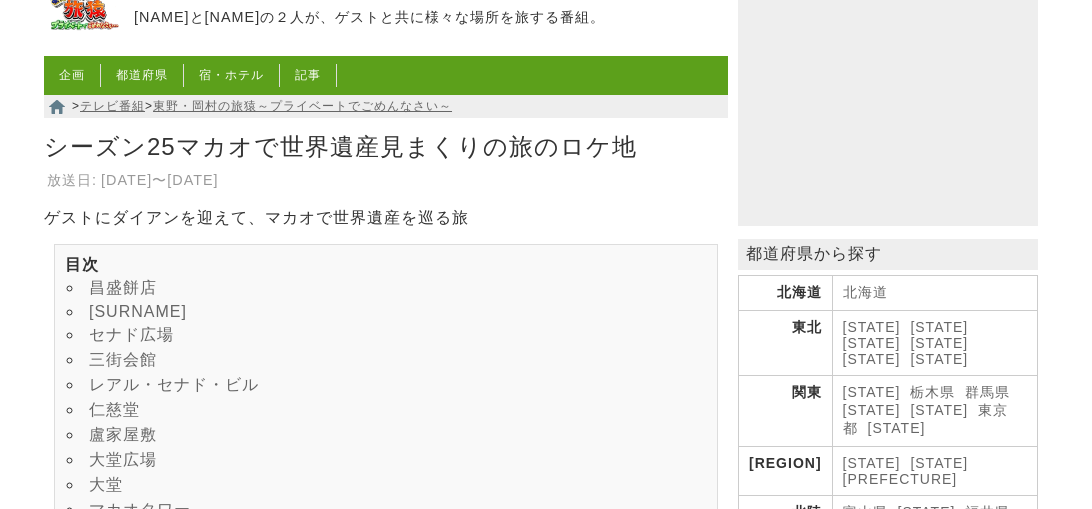 click on "セナド広場" at bounding box center (131, 334) 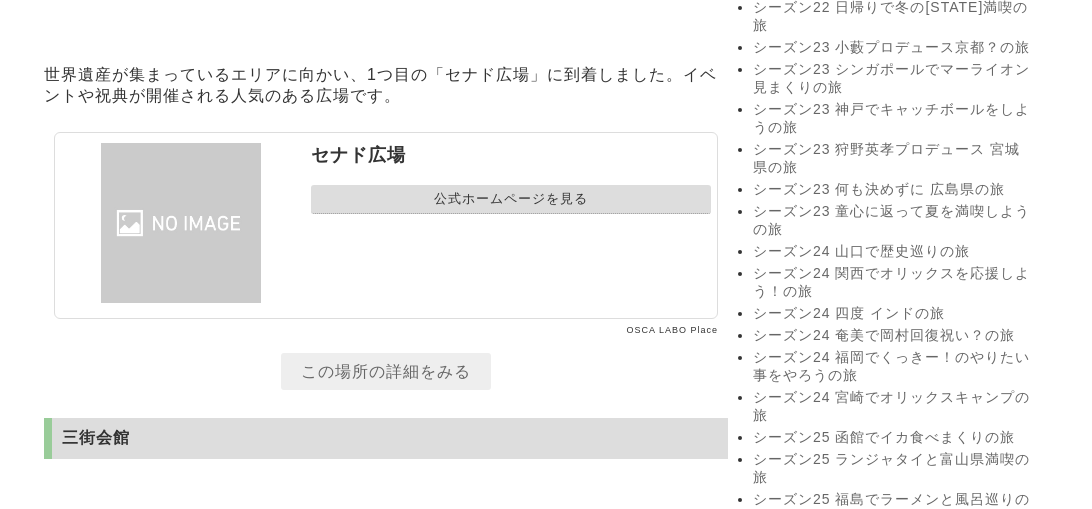 scroll, scrollTop: 3565, scrollLeft: 0, axis: vertical 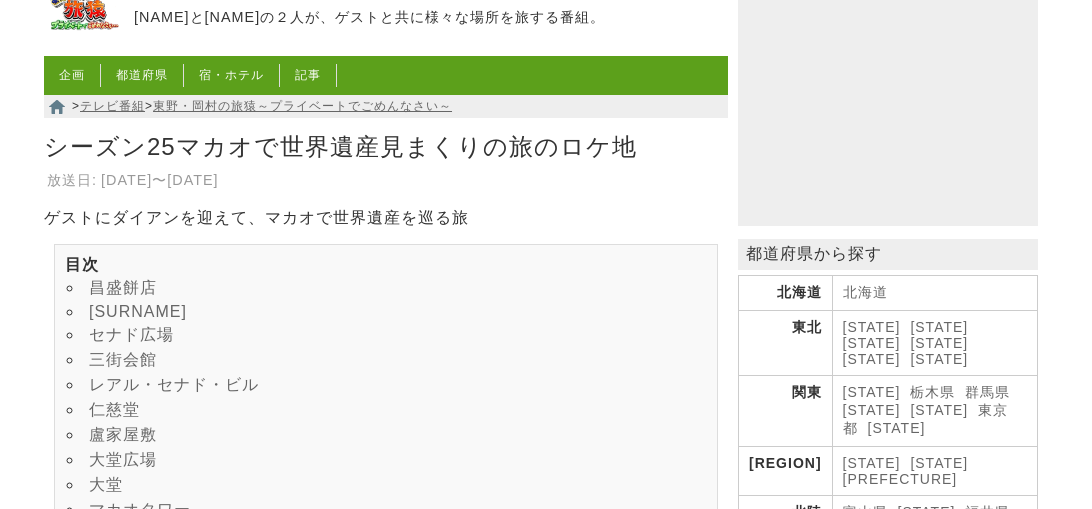 click on "三街会館" at bounding box center [123, 359] 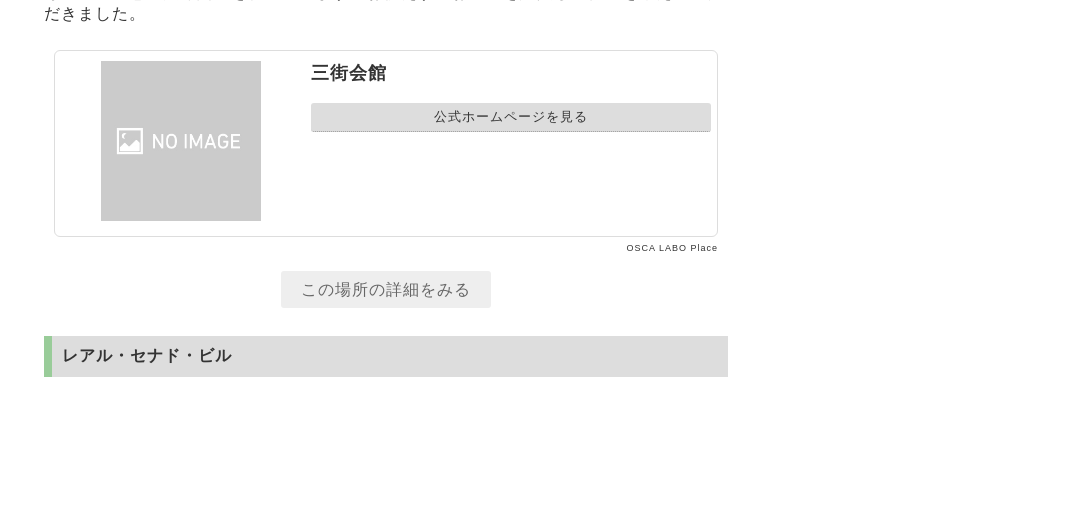 scroll, scrollTop: 4495, scrollLeft: 0, axis: vertical 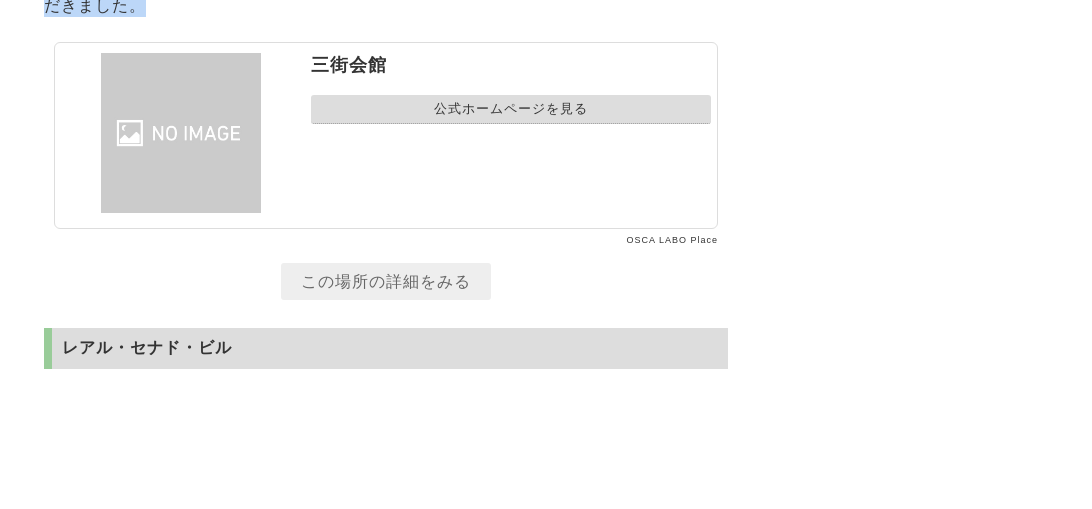 drag, startPoint x: 425, startPoint y: 177, endPoint x: 369, endPoint y: 222, distance: 71.8401 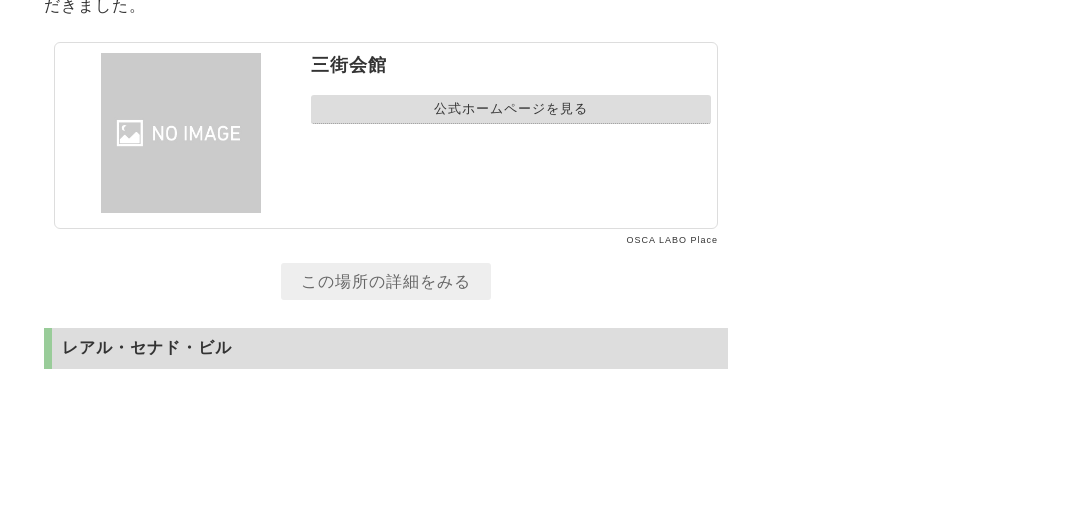 click on "東野・岡村の旅猿～プライベートでごめんなさい～
東野幸治と岡村隆史の２人が、ゲストと共に様々な場所を旅する番組。
企画
[STATE]
宿・ホテル
記事
>  テレビ番組
>  東野・岡村の旅猿～プライベートでごめんなさい～
シーズン25マカオで世界遺産見まくりの旅のロケ地
放送日:
[DATE]〜[DATE]
ゲストにダイアンを迎えて、マカオで世界遺産を巡る旅
昌盛餅店
全旺
セナド広場
三街会館
レアル・セナド・ビル
仁慈堂
盧家屋敷
大堂広場
大堂
マカオタワー
Patisserie" at bounding box center [546, 15435] 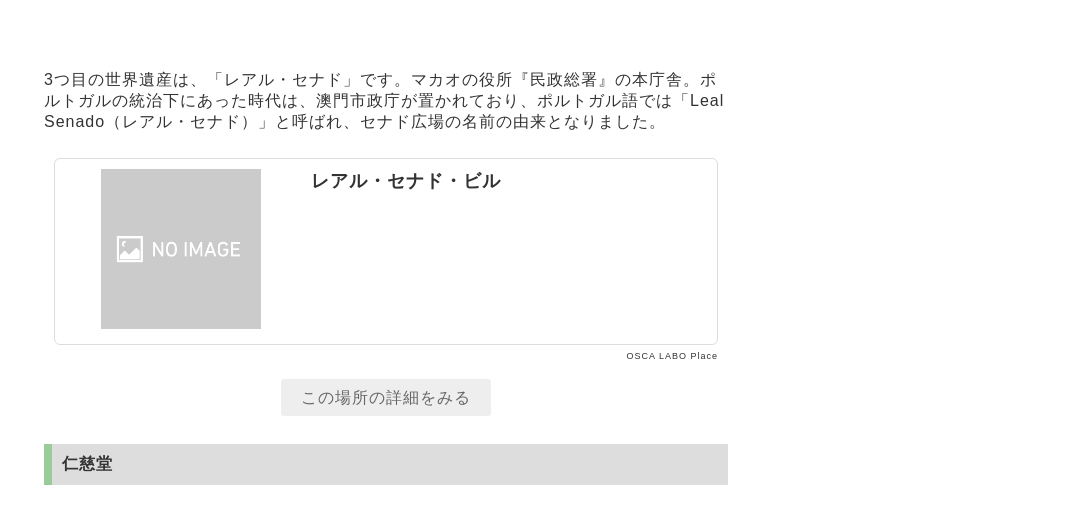 scroll, scrollTop: 5295, scrollLeft: 0, axis: vertical 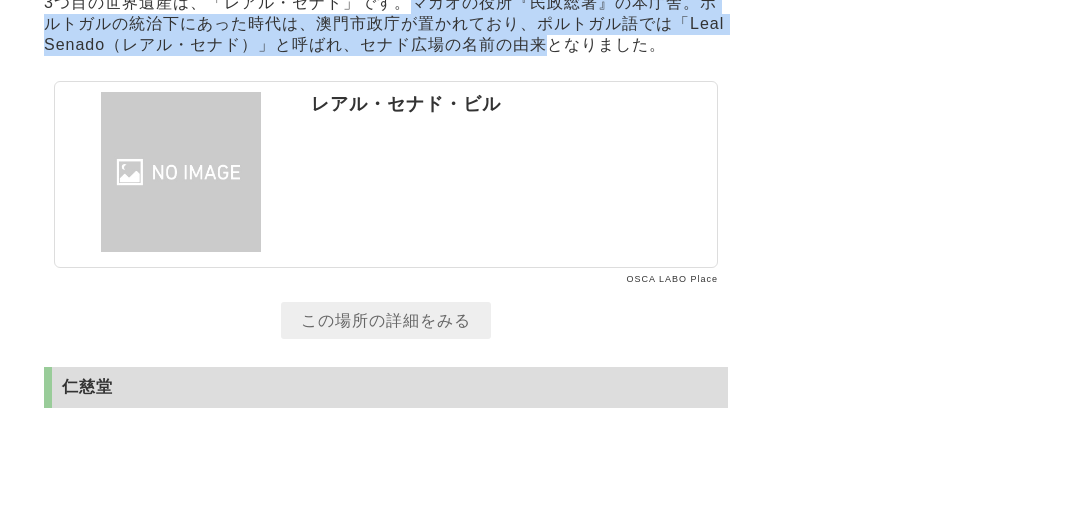 drag, startPoint x: 413, startPoint y: 237, endPoint x: 545, endPoint y: 283, distance: 139.78555 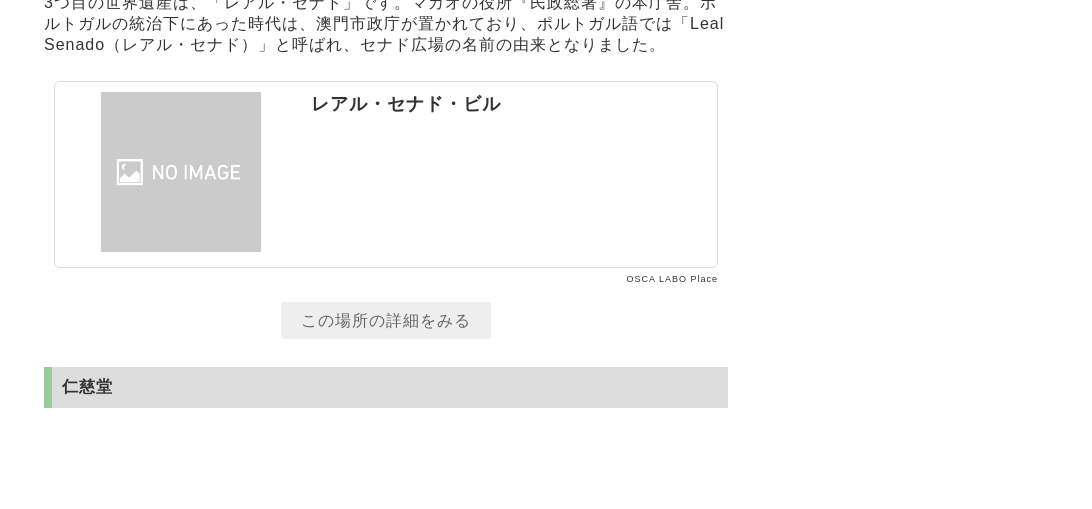 click on "東野・岡村の旅猿～プライベートでごめんなさい～
東野幸治と岡村隆史の２人が、ゲストと共に様々な場所を旅する番組。
企画
[STATE]
宿・ホテル
記事
>  テレビ番組
>  東野・岡村の旅猿～プライベートでごめんなさい～
シーズン25マカオで世界遺産見まくりの旅のロケ地
放送日:
[DATE]〜[DATE]
ゲストにダイアンを迎えて、マカオで世界遺産を巡る旅
昌盛餅店
全旺
セナド広場
三街会館
レアル・セナド・ビル
仁慈堂
盧家屋敷
大堂広場
大堂
マカオタワー
Patisserie" at bounding box center [546, 14635] 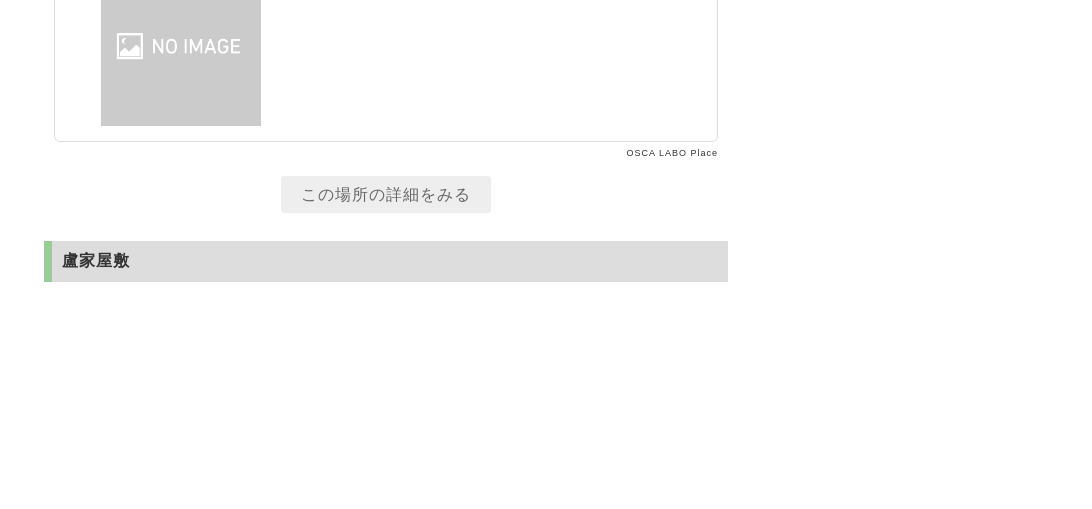 scroll, scrollTop: 6295, scrollLeft: 0, axis: vertical 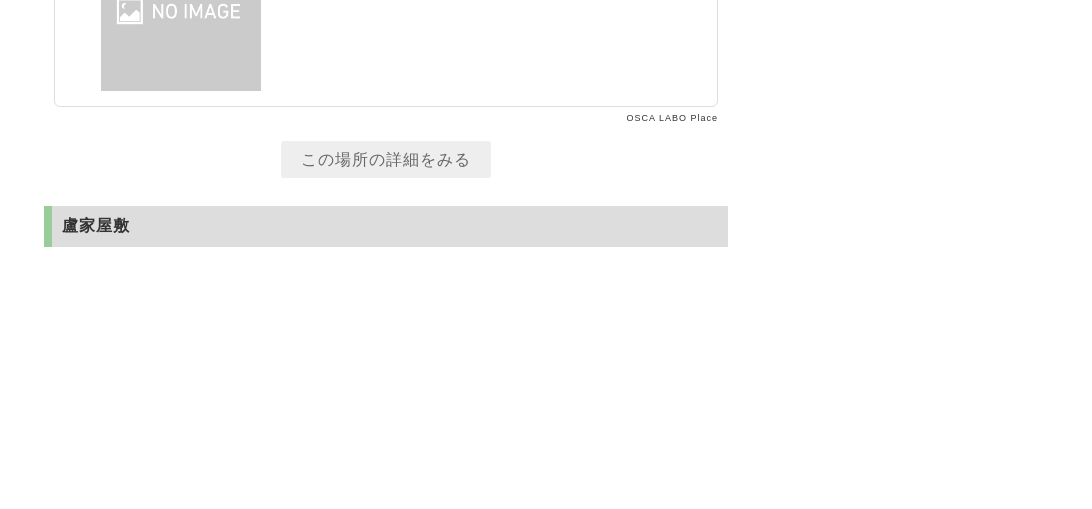 drag, startPoint x: 349, startPoint y: 84, endPoint x: 120, endPoint y: 142, distance: 236.23082 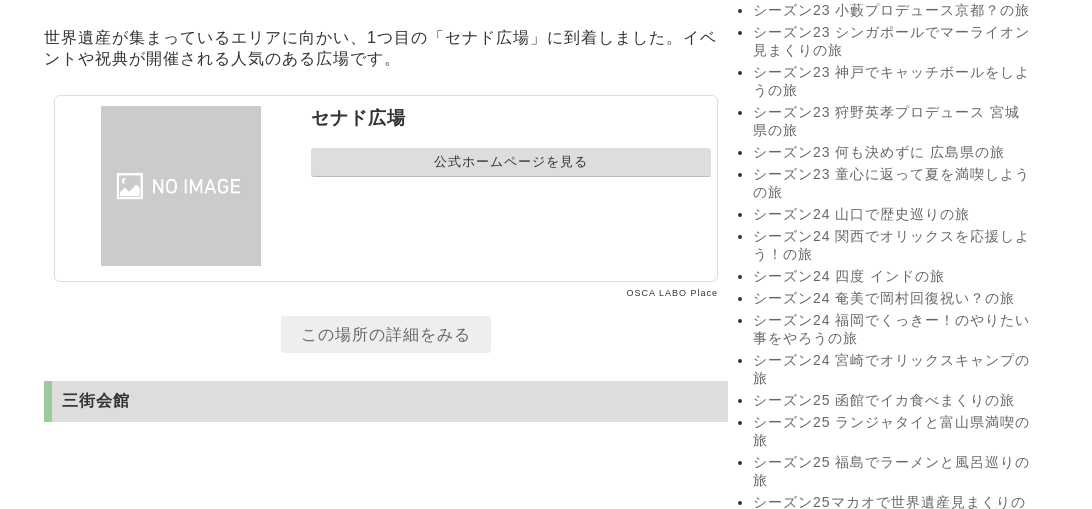 scroll, scrollTop: 3595, scrollLeft: 0, axis: vertical 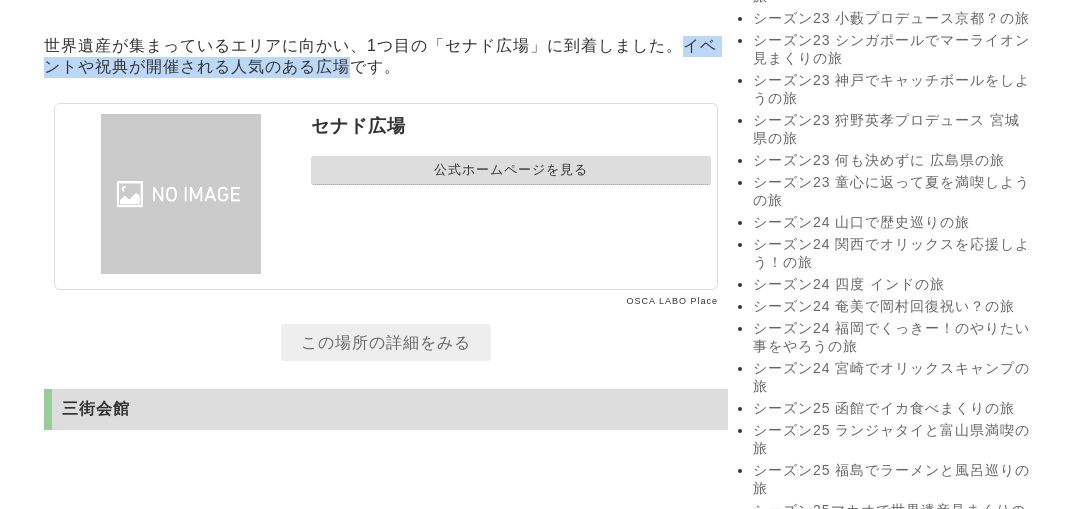 drag, startPoint x: 680, startPoint y: 254, endPoint x: 346, endPoint y: 271, distance: 334.43234 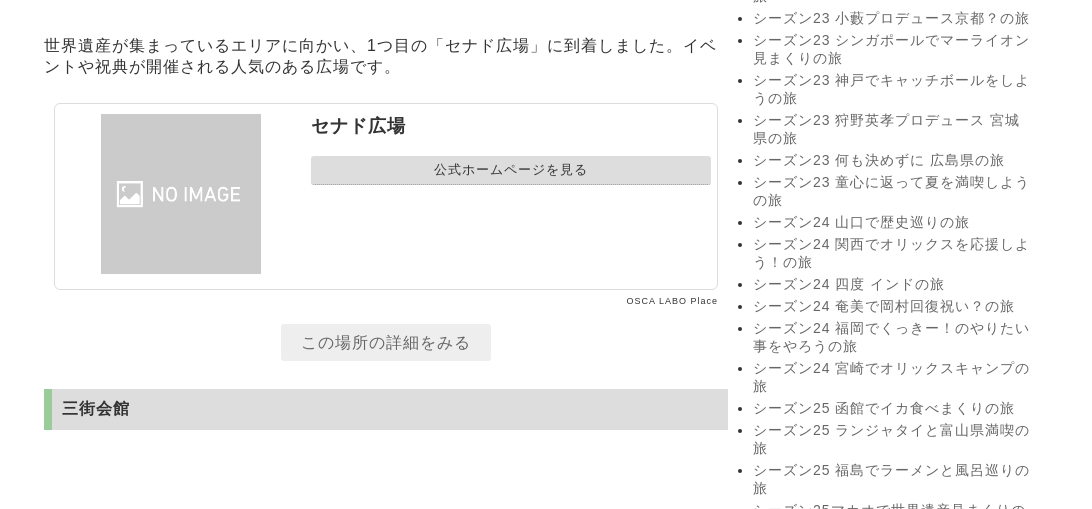 drag, startPoint x: 1033, startPoint y: 181, endPoint x: 929, endPoint y: 112, distance: 124.80785 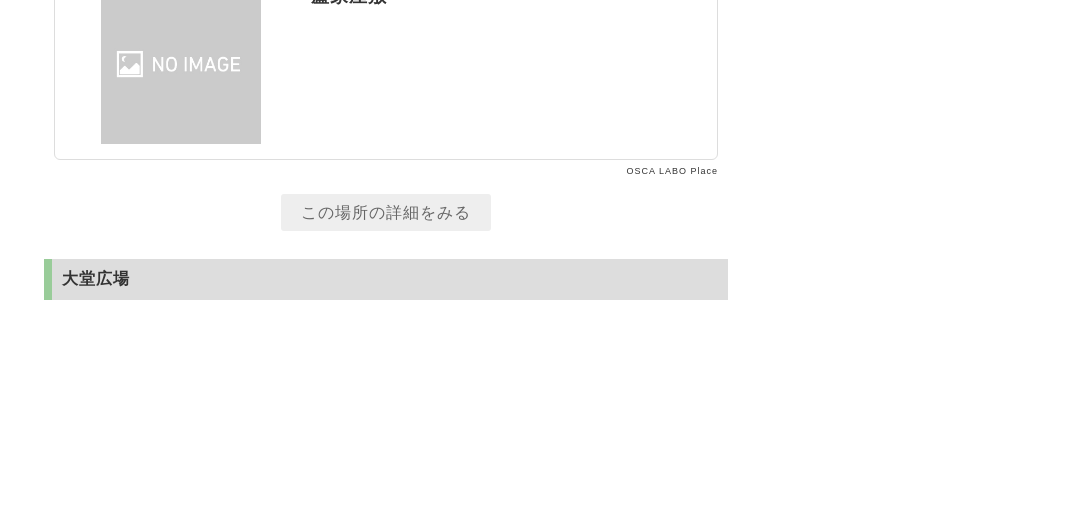 scroll, scrollTop: 7095, scrollLeft: 0, axis: vertical 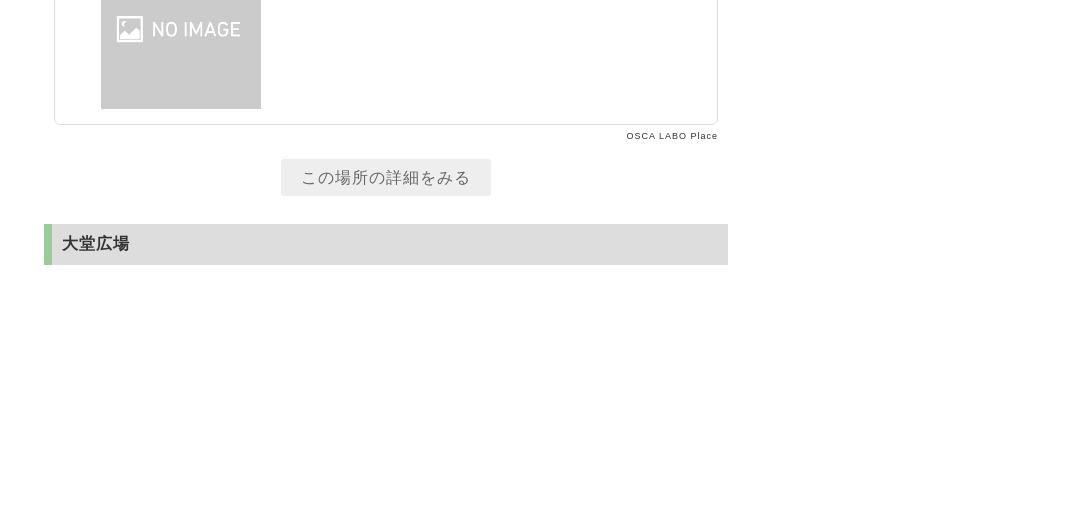 drag, startPoint x: 360, startPoint y: 142, endPoint x: 397, endPoint y: 162, distance: 42.059483 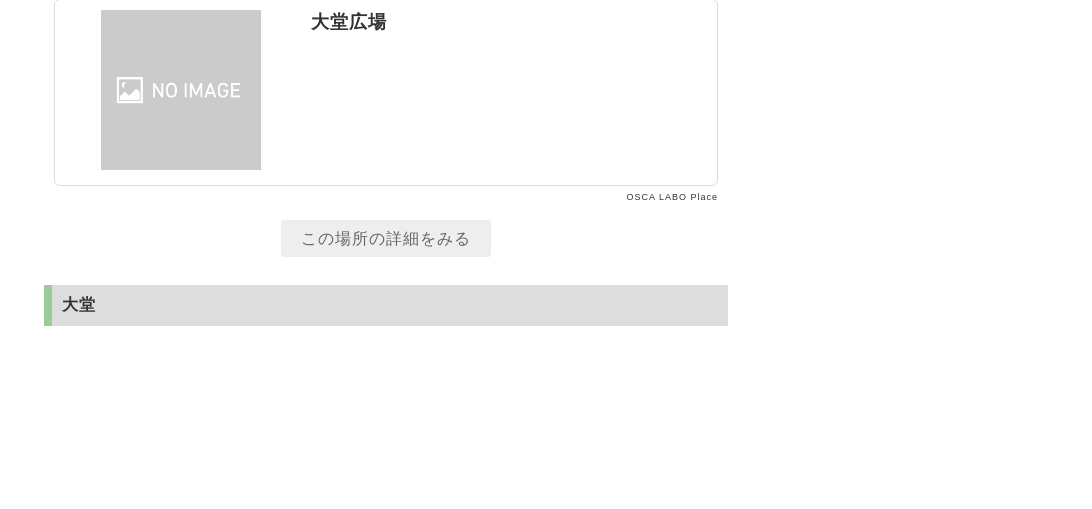 scroll, scrollTop: 7895, scrollLeft: 0, axis: vertical 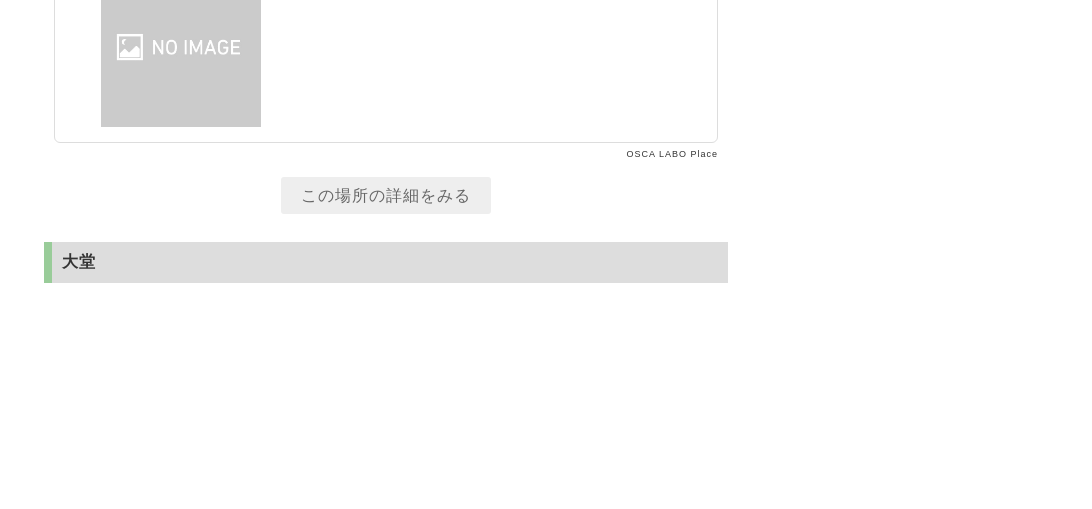 drag, startPoint x: 495, startPoint y: 172, endPoint x: 241, endPoint y: 194, distance: 254.95097 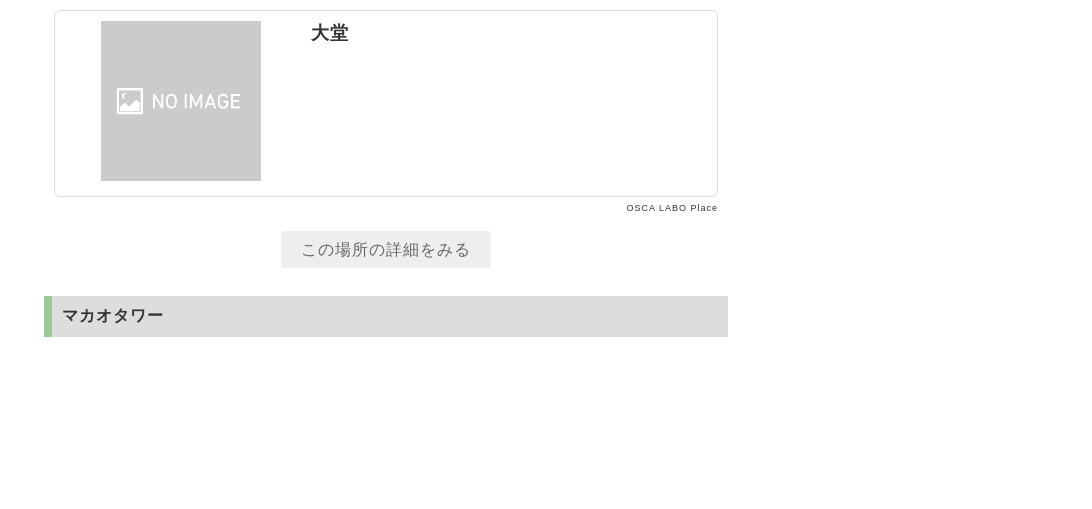 scroll, scrollTop: 8695, scrollLeft: 0, axis: vertical 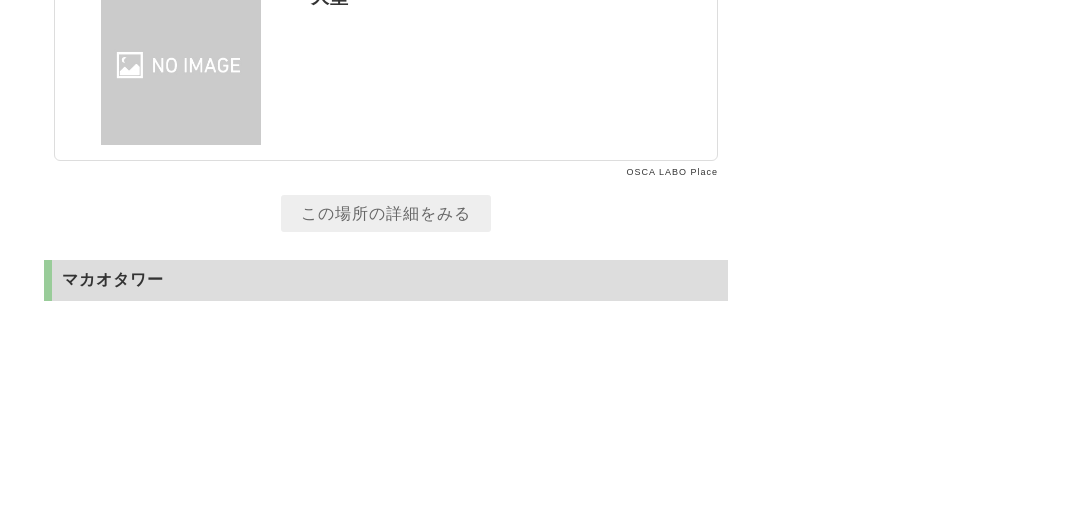 drag, startPoint x: 687, startPoint y: 203, endPoint x: 522, endPoint y: 229, distance: 167.03592 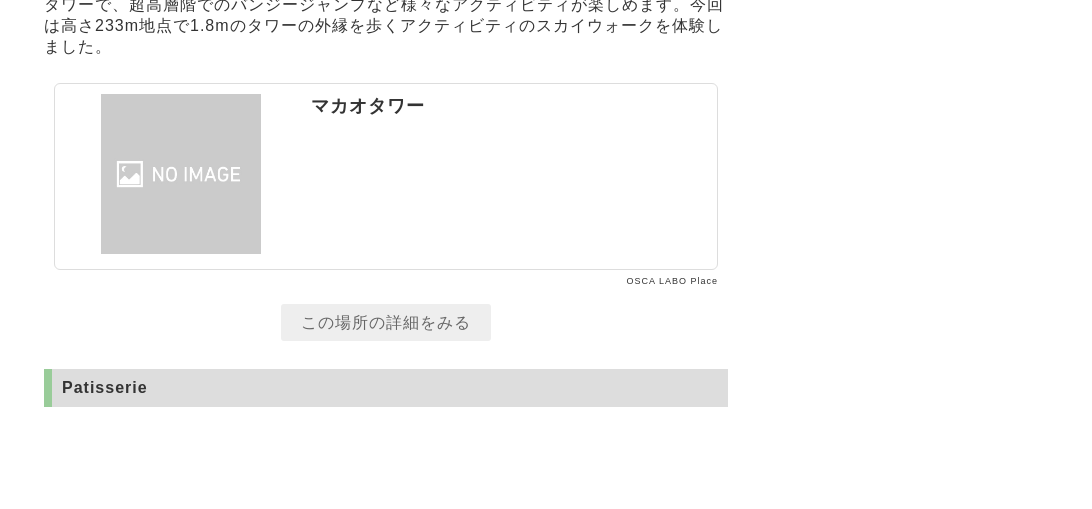 scroll, scrollTop: 9495, scrollLeft: 0, axis: vertical 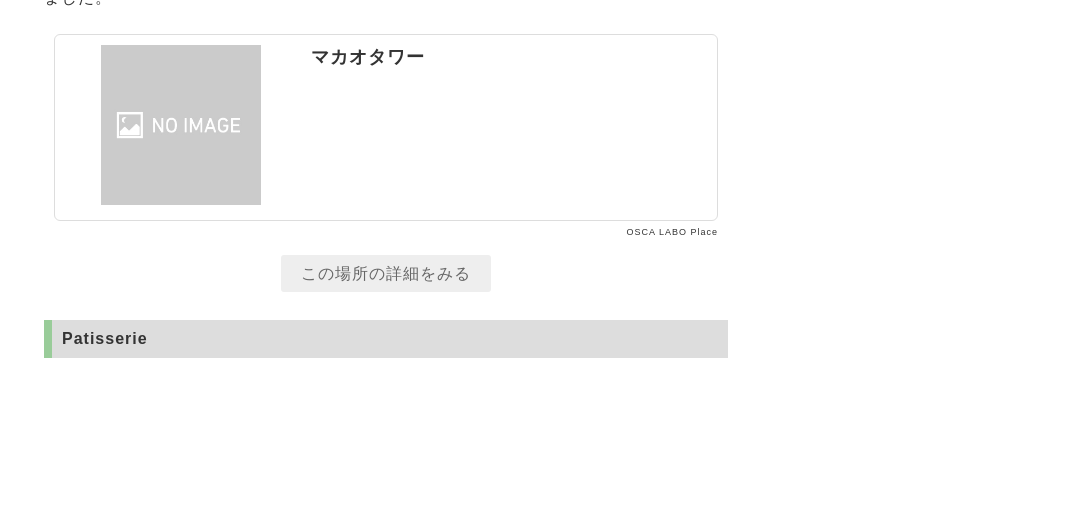 drag, startPoint x: 502, startPoint y: 234, endPoint x: 708, endPoint y: 282, distance: 211.51833 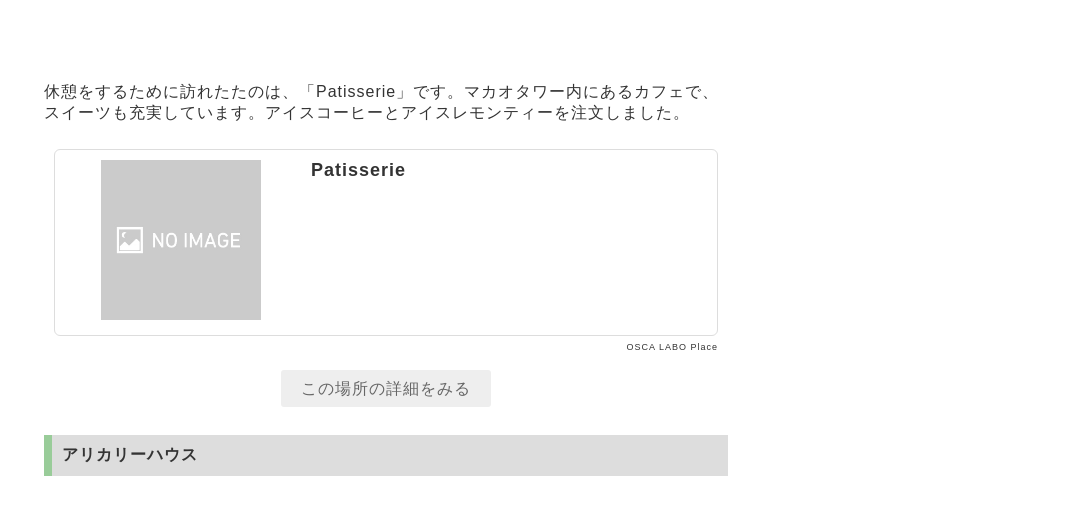 scroll, scrollTop: 10295, scrollLeft: 0, axis: vertical 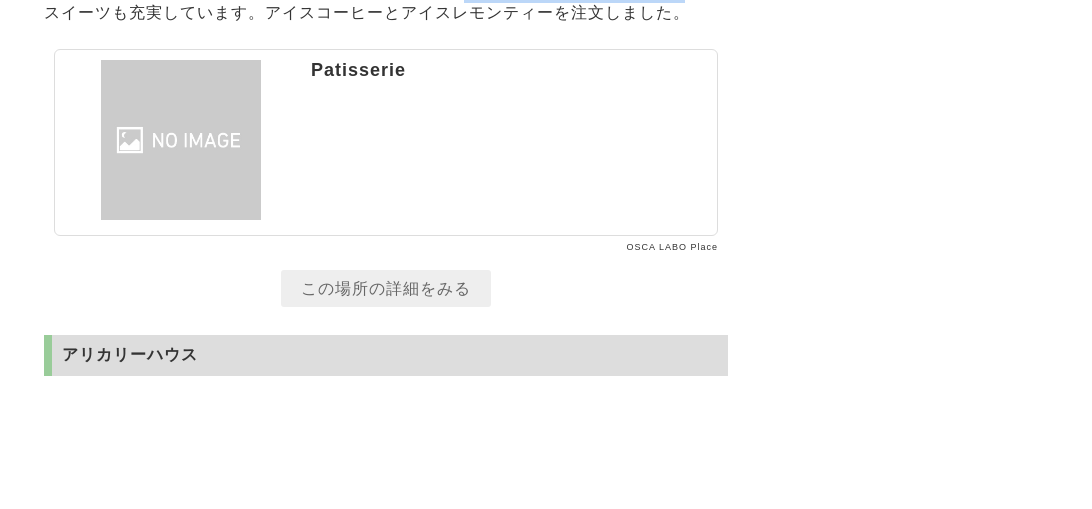 drag, startPoint x: 470, startPoint y: 305, endPoint x: 682, endPoint y: 305, distance: 212 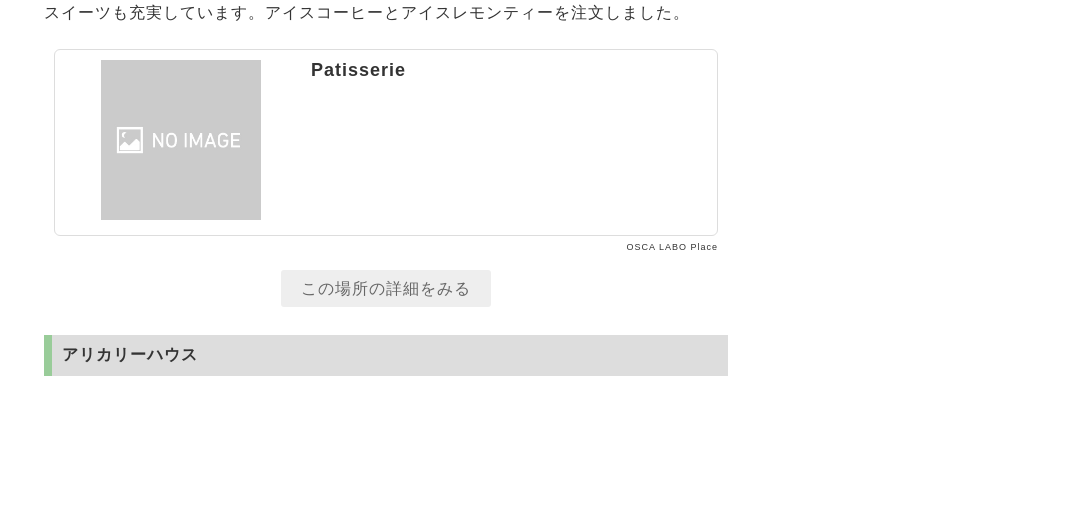 click on "東野・岡村の旅猿～プライベートでごめんなさい～
東野幸治と岡村隆史の２人が、ゲストと共に様々な場所を旅する番組。
企画
[STATE]
宿・ホテル
記事
>  テレビ番組
>  東野・岡村の旅猿～プライベートでごめんなさい～
シーズン25マカオで世界遺産見まくりの旅のロケ地
放送日:
[DATE]〜[DATE]
ゲストにダイアンを迎えて、マカオで世界遺産を巡る旅
昌盛餅店
全旺
セナド広場
三街会館
レアル・セナド・ビル
仁慈堂
盧家屋敷
大堂広場
大堂
マカオタワー
Patisserie" at bounding box center (546, 9635) 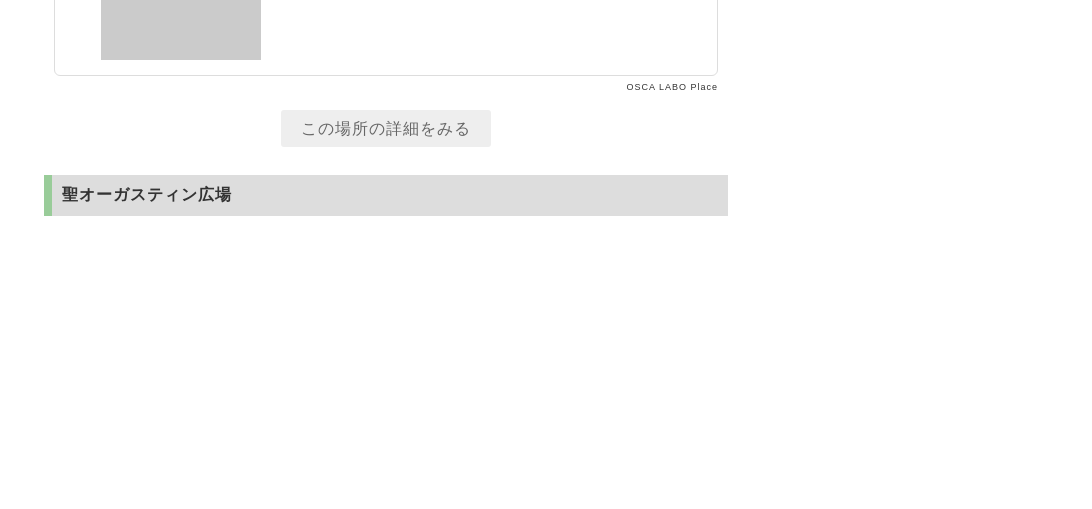 scroll, scrollTop: 11295, scrollLeft: 0, axis: vertical 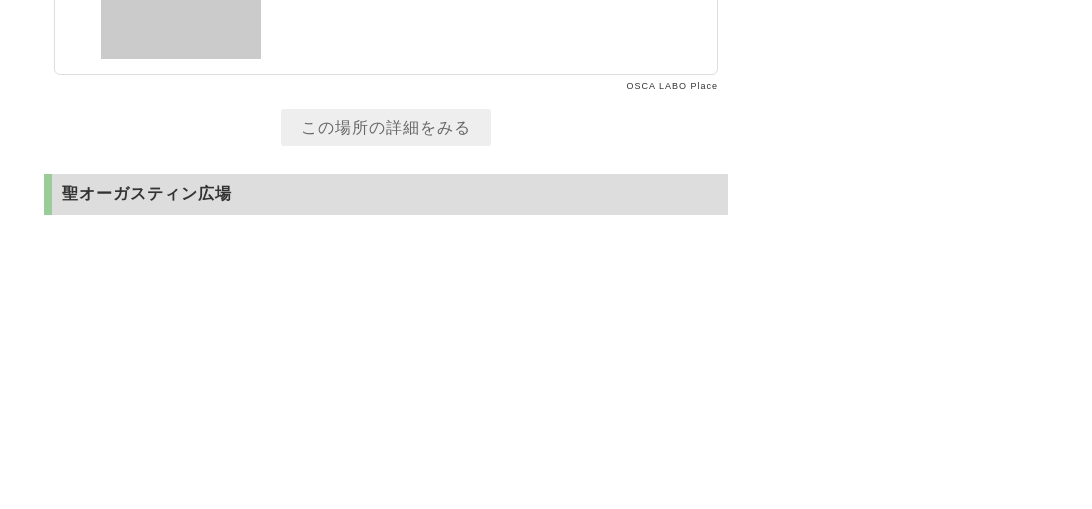 drag, startPoint x: 402, startPoint y: 132, endPoint x: 312, endPoint y: 171, distance: 98.08669 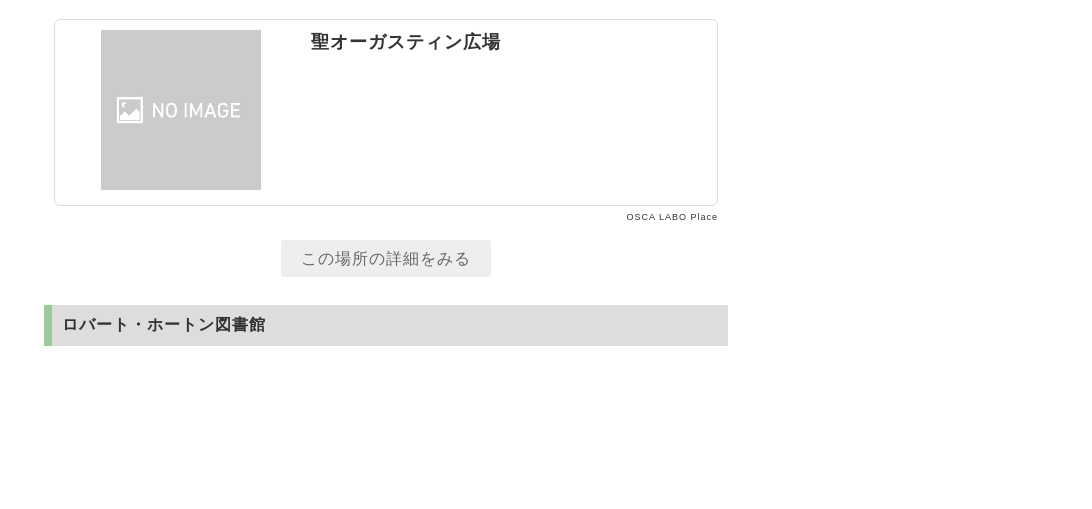 scroll, scrollTop: 12095, scrollLeft: 0, axis: vertical 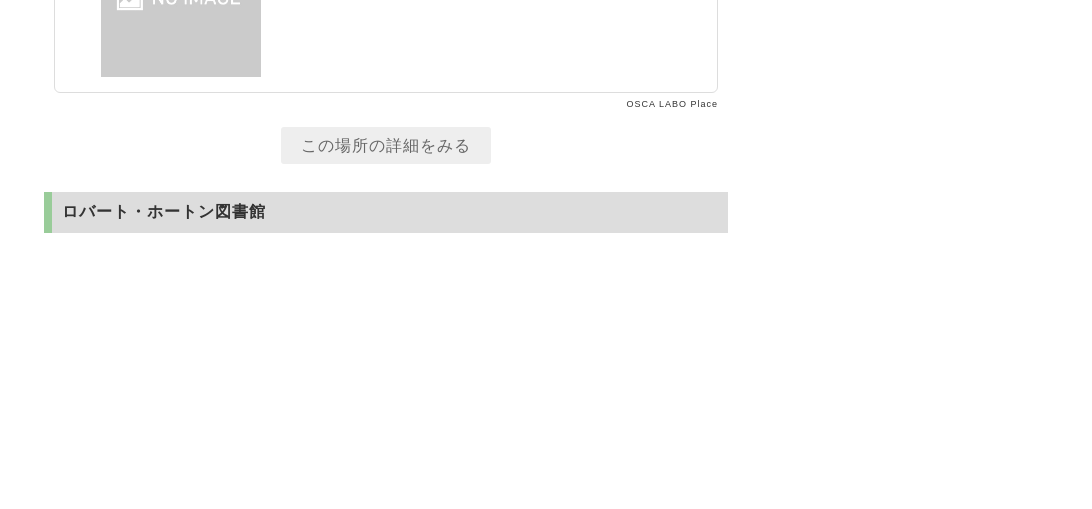 click on "昼食後に8つ目の世界遺産に訪れたのは、「聖オーガスティン広場」です。
ポルトガルの伝統的な街並みや石畳が美しい広場です。" at bounding box center (386, -140) 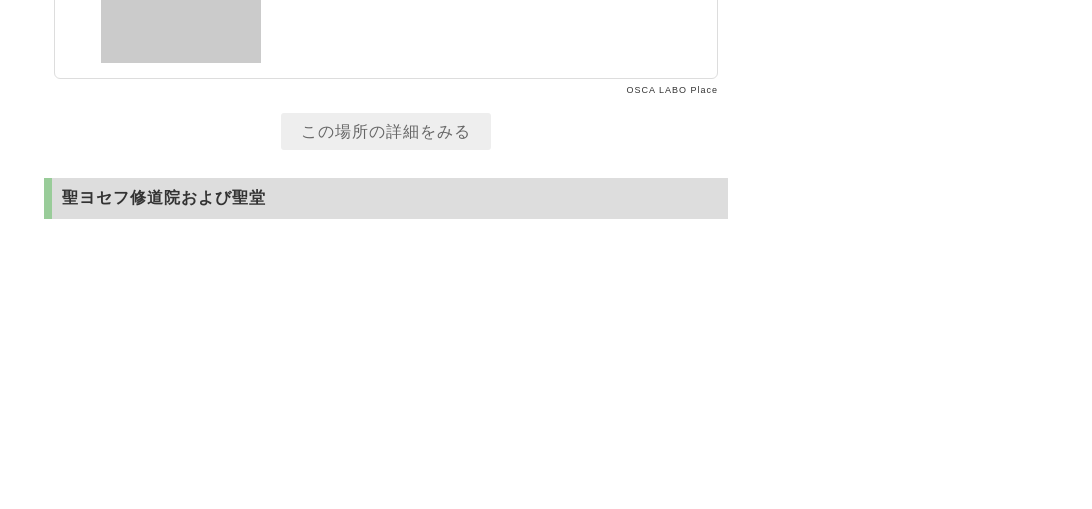scroll, scrollTop: 12995, scrollLeft: 0, axis: vertical 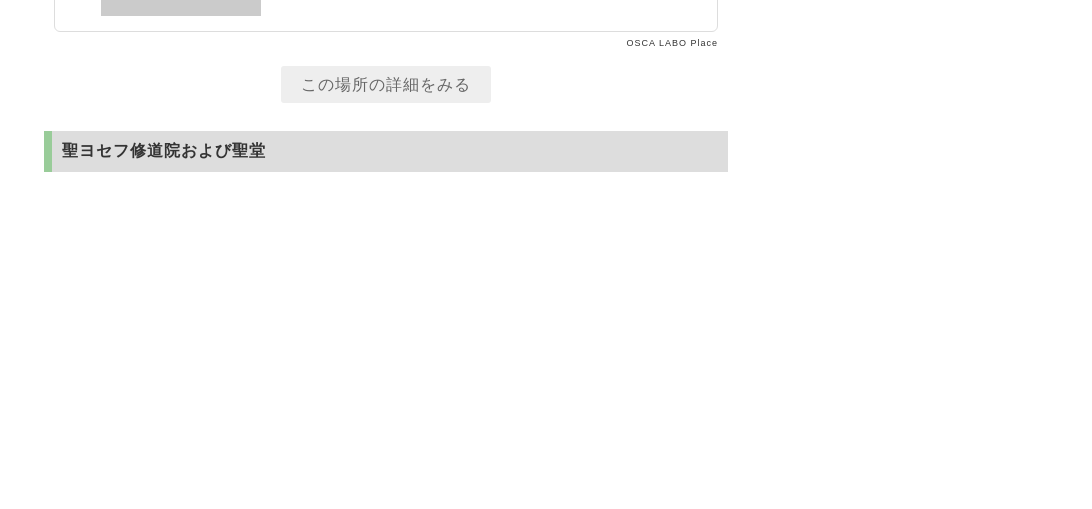 drag, startPoint x: 685, startPoint y: 114, endPoint x: 79, endPoint y: 160, distance: 607.74335 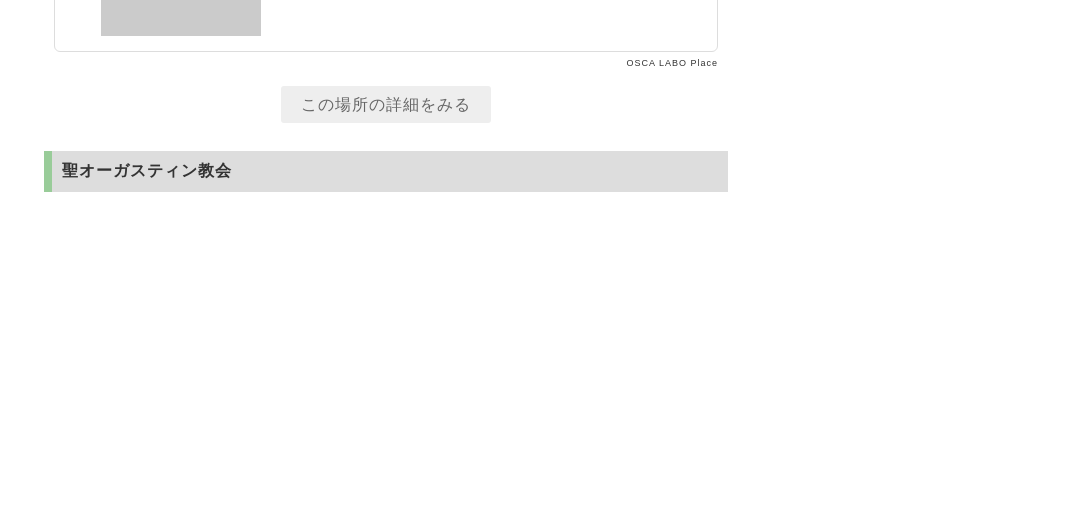 scroll, scrollTop: 13795, scrollLeft: 0, axis: vertical 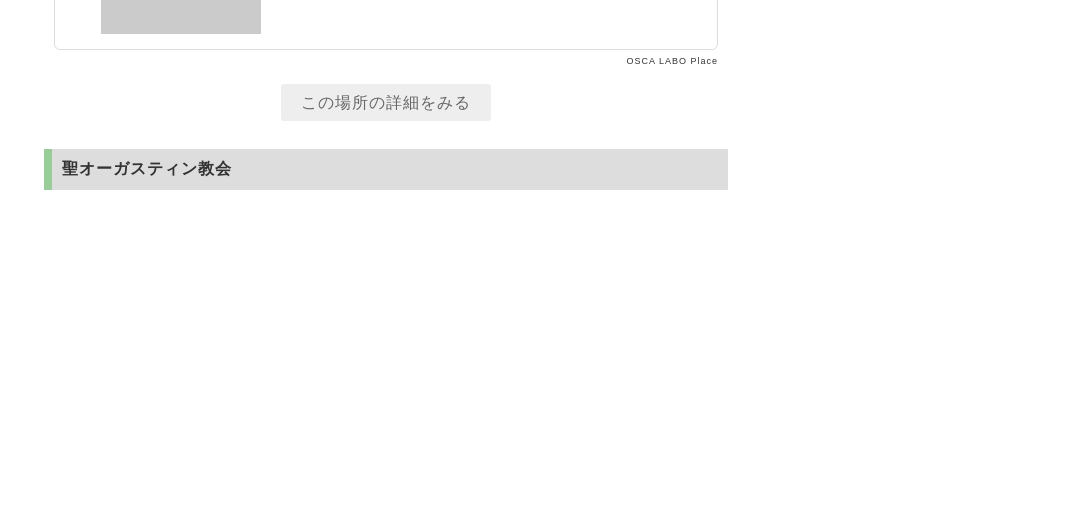 drag, startPoint x: 476, startPoint y: 172, endPoint x: 531, endPoint y: 194, distance: 59.236813 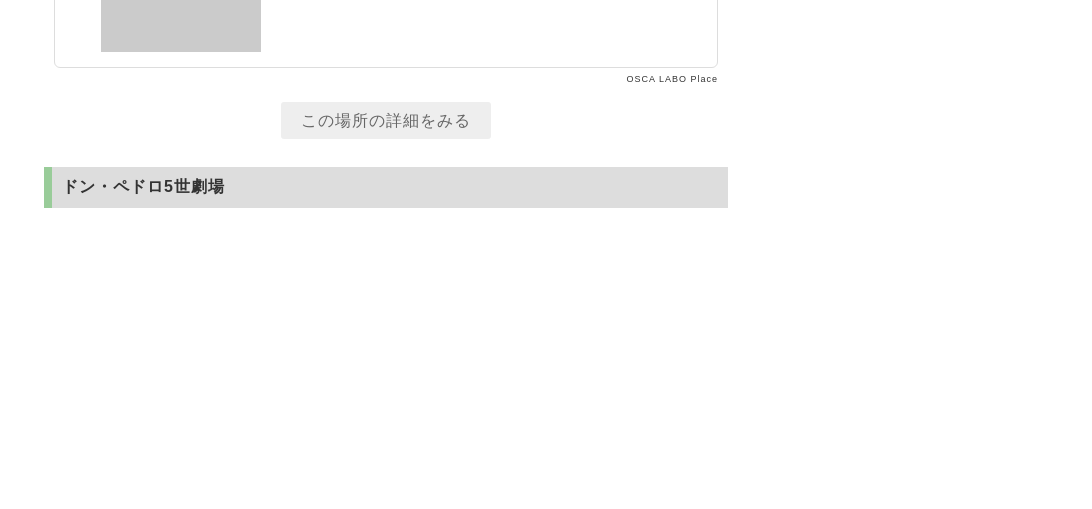 scroll, scrollTop: 14695, scrollLeft: 0, axis: vertical 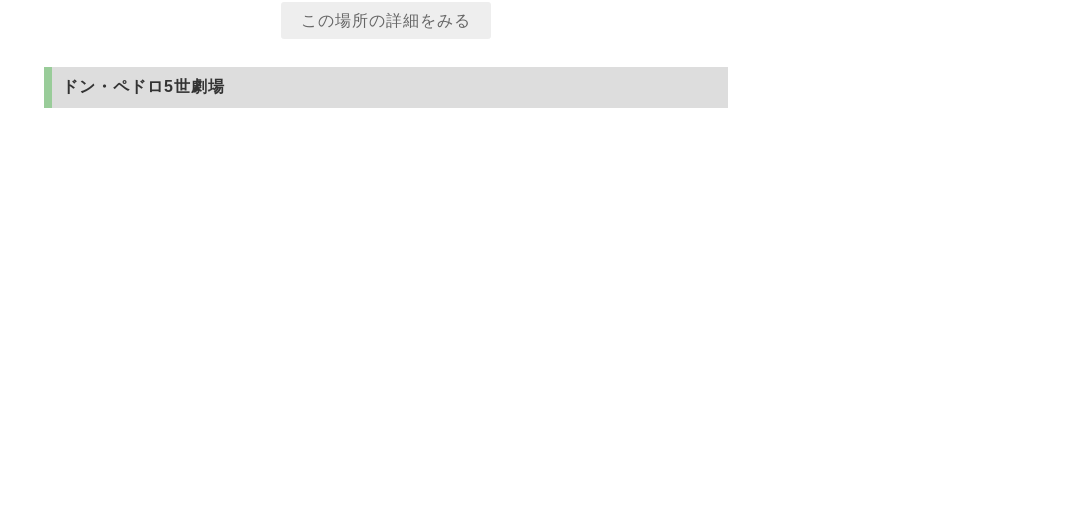 drag, startPoint x: 218, startPoint y: 99, endPoint x: 577, endPoint y: 127, distance: 360.09027 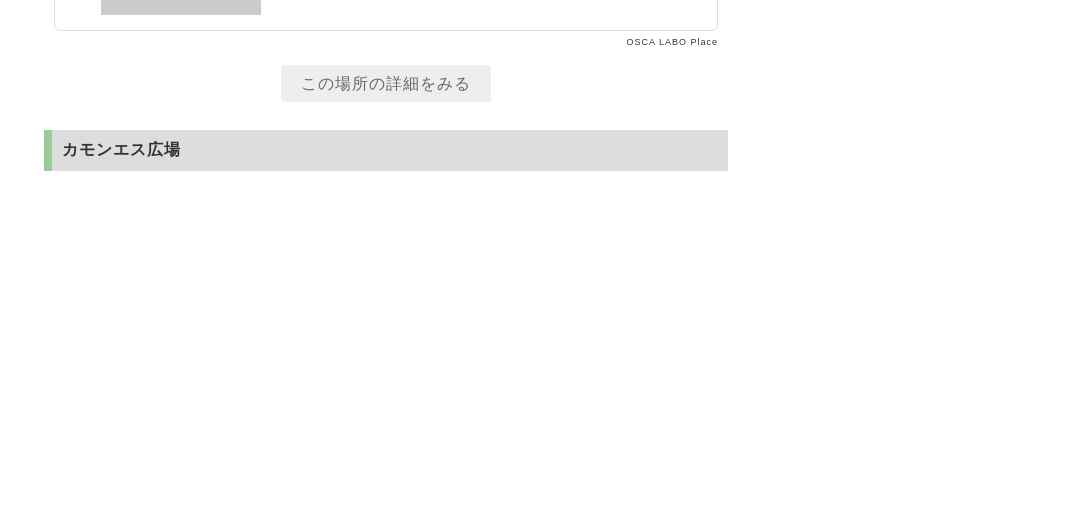 scroll, scrollTop: 15495, scrollLeft: 0, axis: vertical 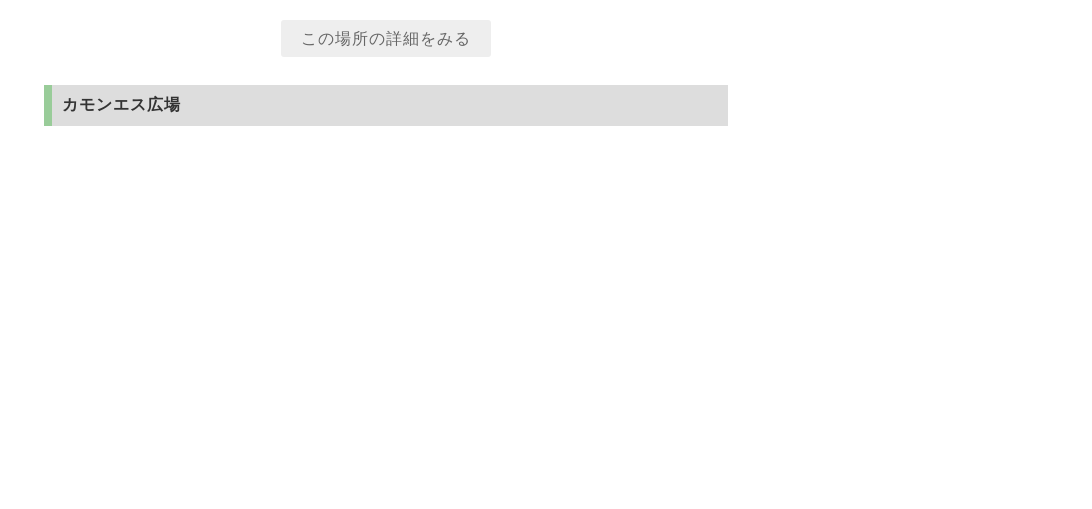 drag, startPoint x: 538, startPoint y: 129, endPoint x: 498, endPoint y: 161, distance: 51.224995 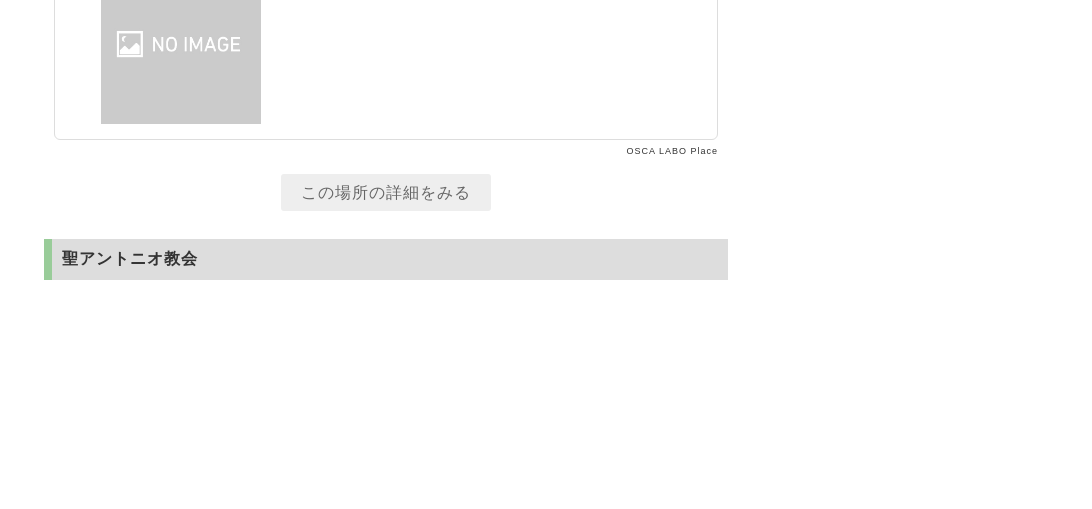 scroll, scrollTop: 16195, scrollLeft: 0, axis: vertical 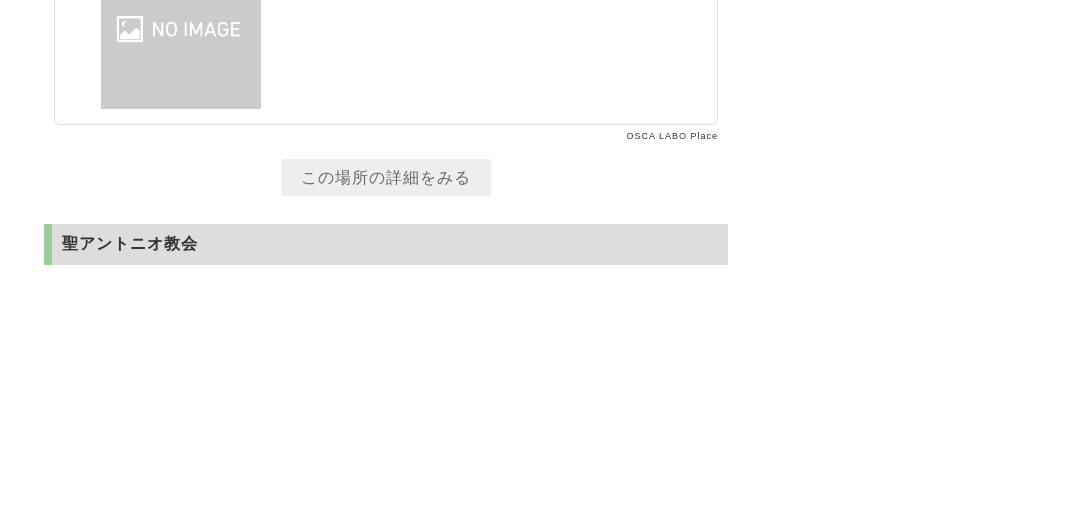 drag, startPoint x: 492, startPoint y: 261, endPoint x: 232, endPoint y: 316, distance: 265.75363 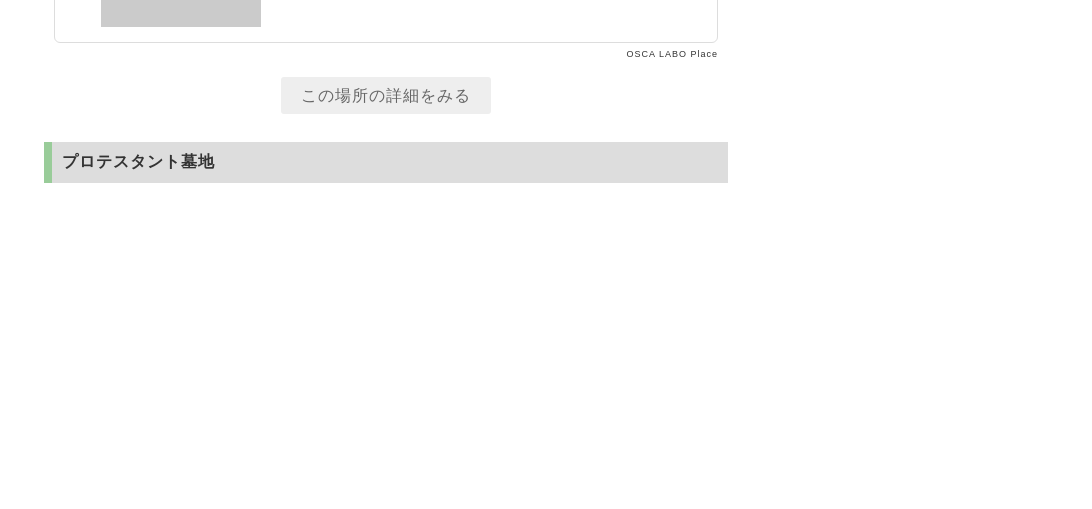 scroll, scrollTop: 17195, scrollLeft: 0, axis: vertical 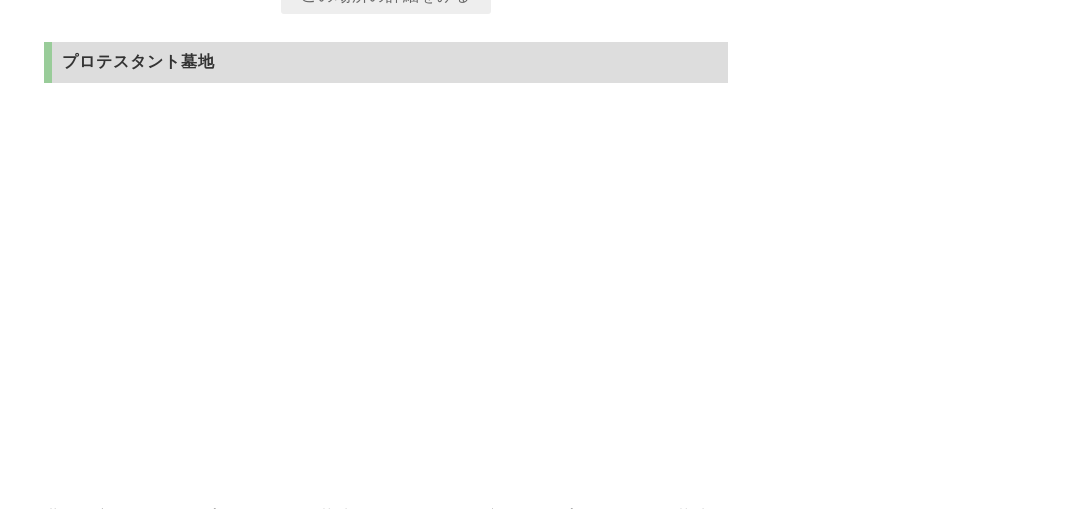 drag, startPoint x: 406, startPoint y: 111, endPoint x: 162, endPoint y: 140, distance: 245.71732 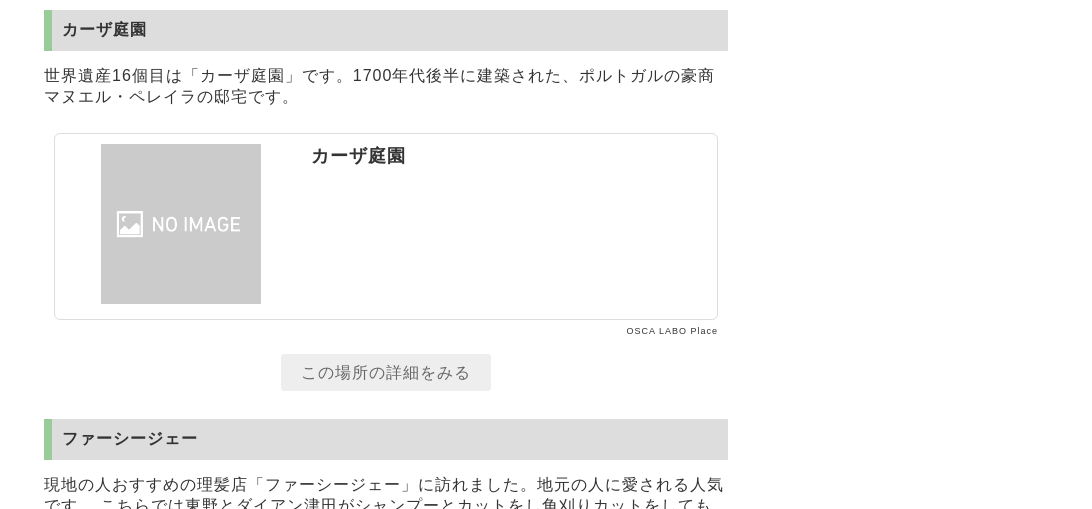 scroll, scrollTop: 18095, scrollLeft: 0, axis: vertical 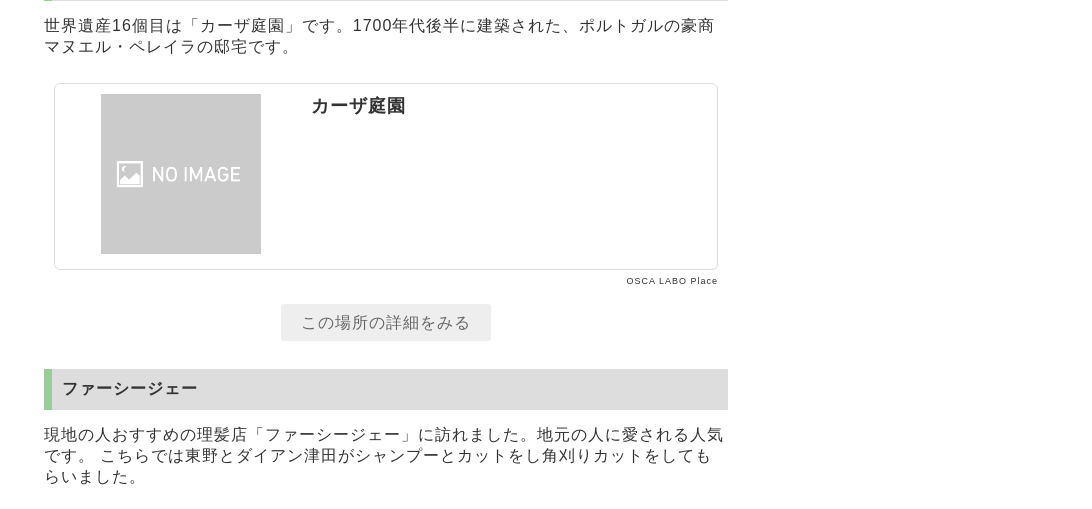 drag, startPoint x: 426, startPoint y: 42, endPoint x: 448, endPoint y: 81, distance: 44.777225 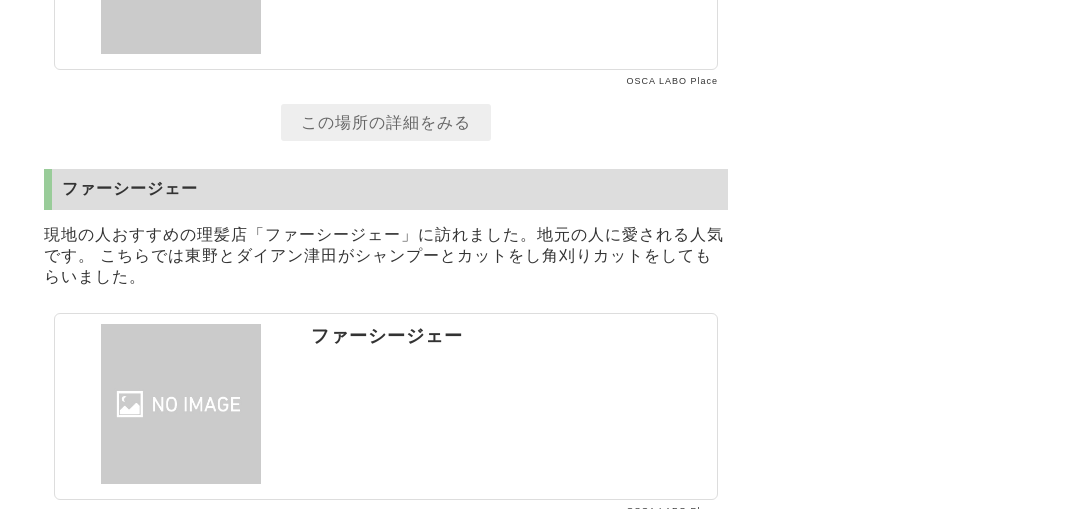 scroll, scrollTop: 18395, scrollLeft: 0, axis: vertical 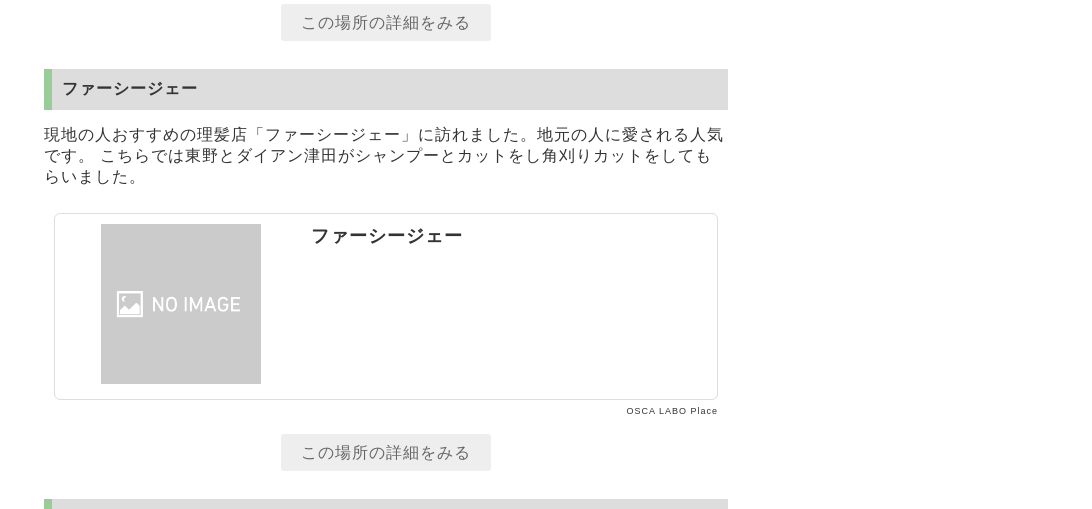 drag, startPoint x: 354, startPoint y: 165, endPoint x: 257, endPoint y: 193, distance: 100.96039 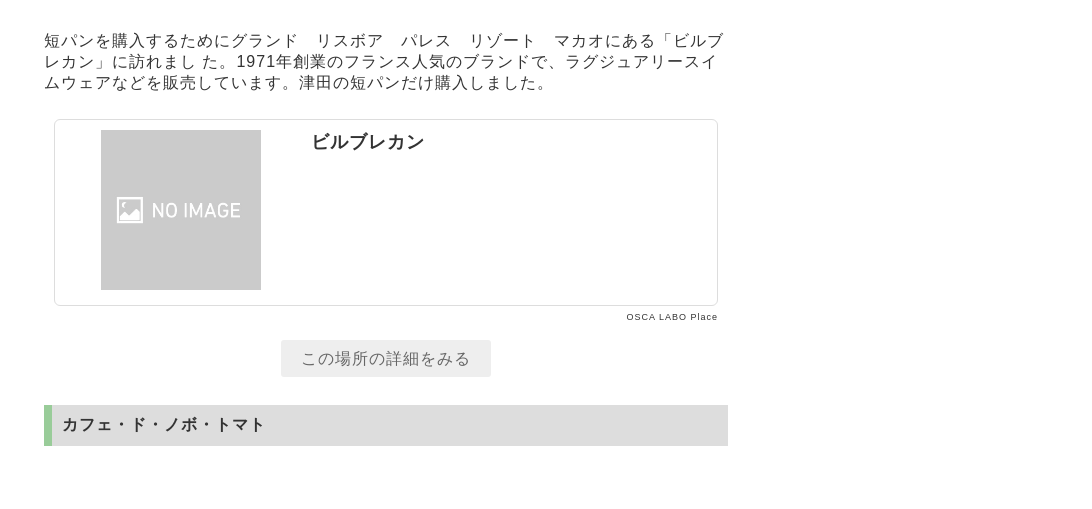scroll, scrollTop: 19295, scrollLeft: 0, axis: vertical 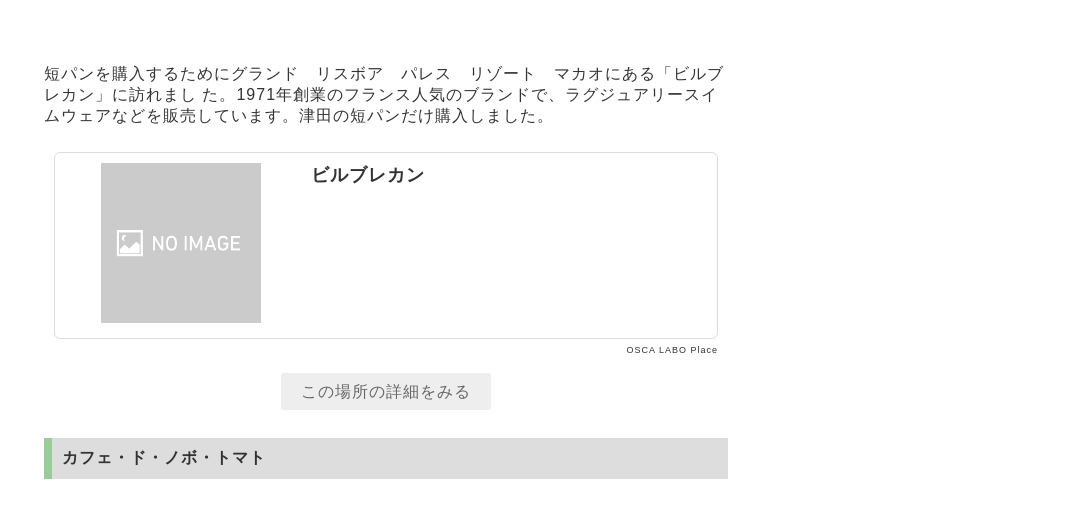 click on "東野・岡村の旅猿～プライベートでごめんなさい～
東野幸治と岡村隆史の２人が、ゲストと共に様々な場所を旅する番組。
企画
[STATE]
宿・ホテル
記事
>  テレビ番組
>  東野・岡村の旅猿～プライベートでごめんなさい～
シーズン25マカオで世界遺産見まくりの旅のロケ地
放送日:
[DATE]〜[DATE]
ゲストにダイアンを迎えて、マカオで世界遺産を巡る旅
昌盛餅店
全旺
セナド広場
三街会館
レアル・セナド・ビル
仁慈堂
盧家屋敷
大堂広場
大堂
マカオタワー
Patisserie" at bounding box center (546, 635) 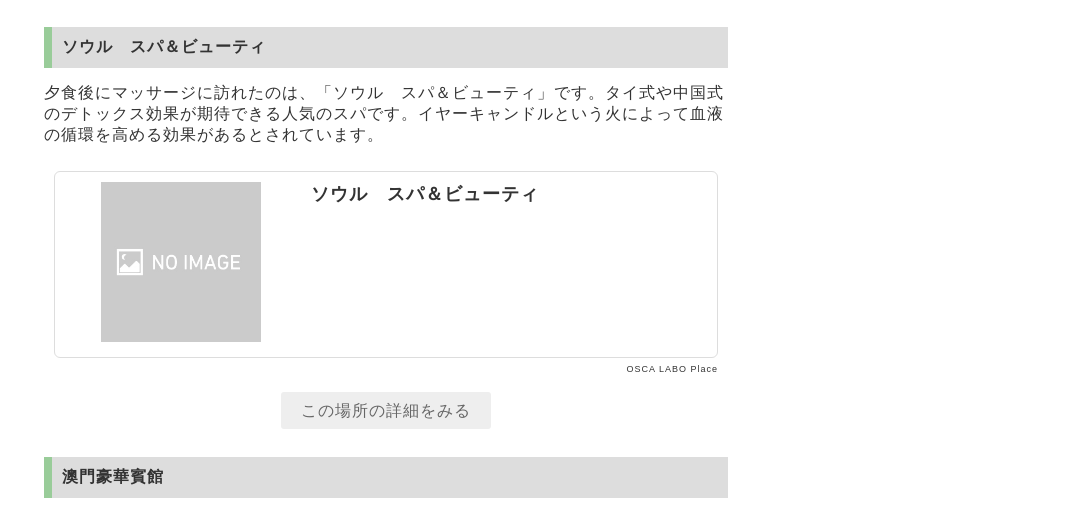 scroll, scrollTop: 20595, scrollLeft: 0, axis: vertical 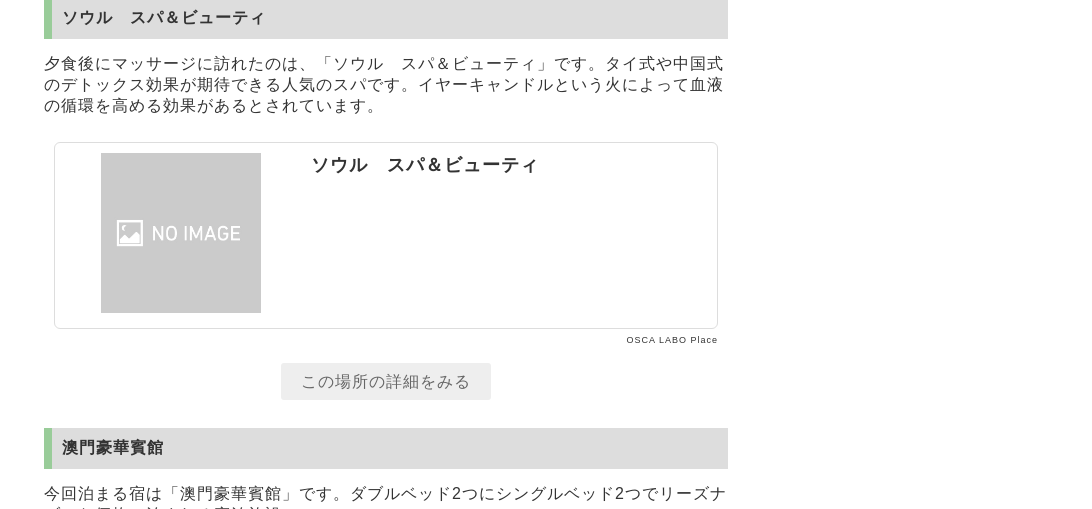 drag, startPoint x: 491, startPoint y: 94, endPoint x: 445, endPoint y: 167, distance: 86.28442 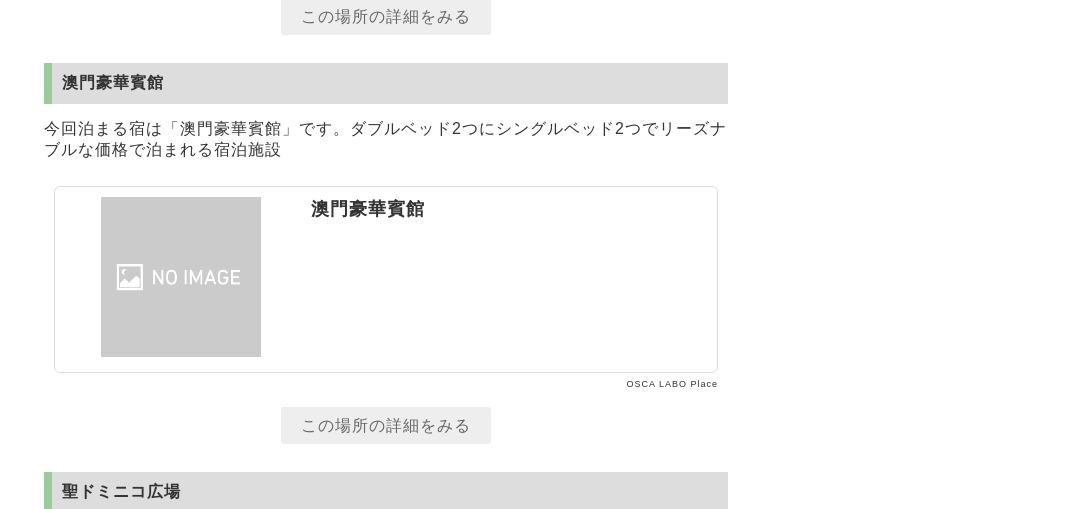 scroll, scrollTop: 20995, scrollLeft: 0, axis: vertical 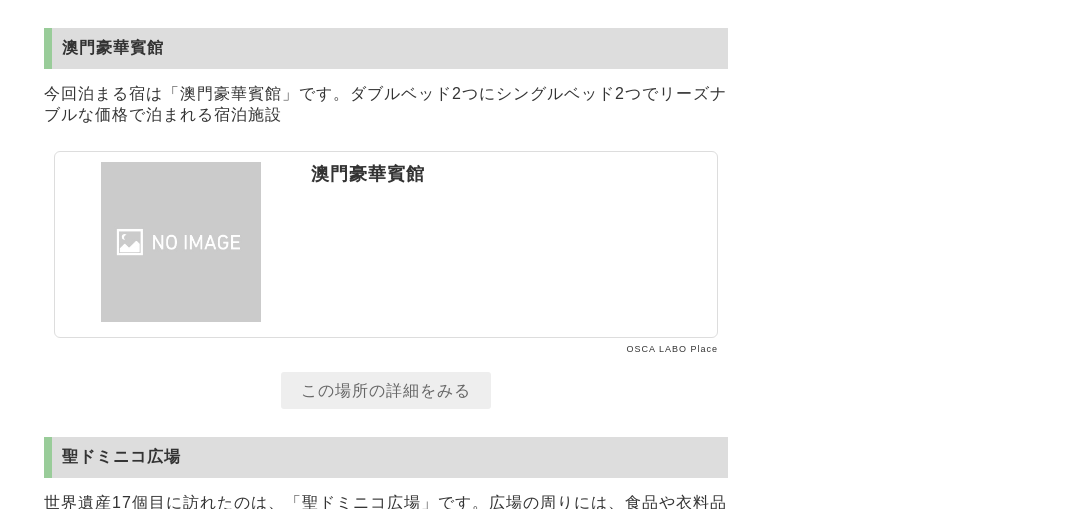 drag, startPoint x: 921, startPoint y: 141, endPoint x: 922, endPoint y: 101, distance: 40.012497 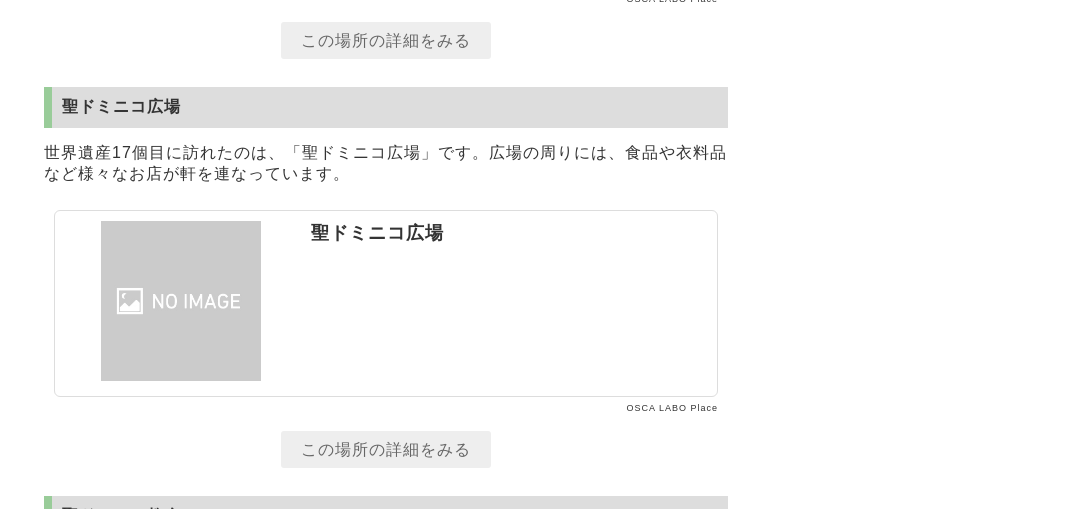 scroll, scrollTop: 21395, scrollLeft: 0, axis: vertical 